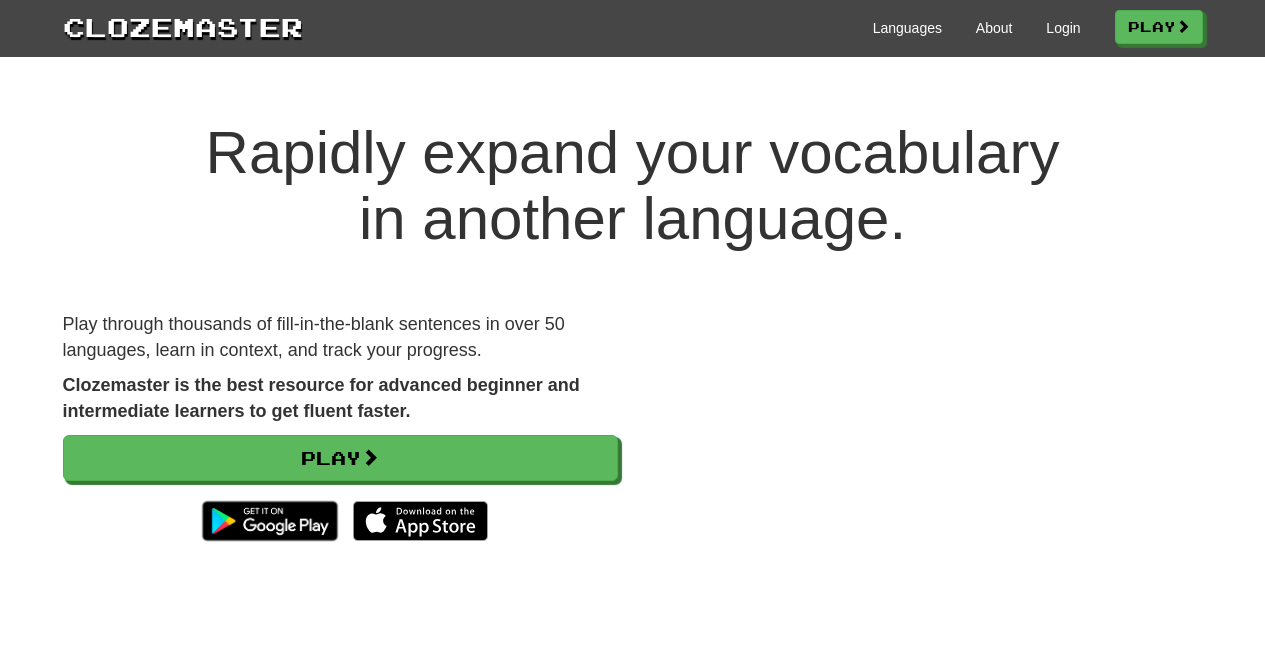 scroll, scrollTop: 0, scrollLeft: 0, axis: both 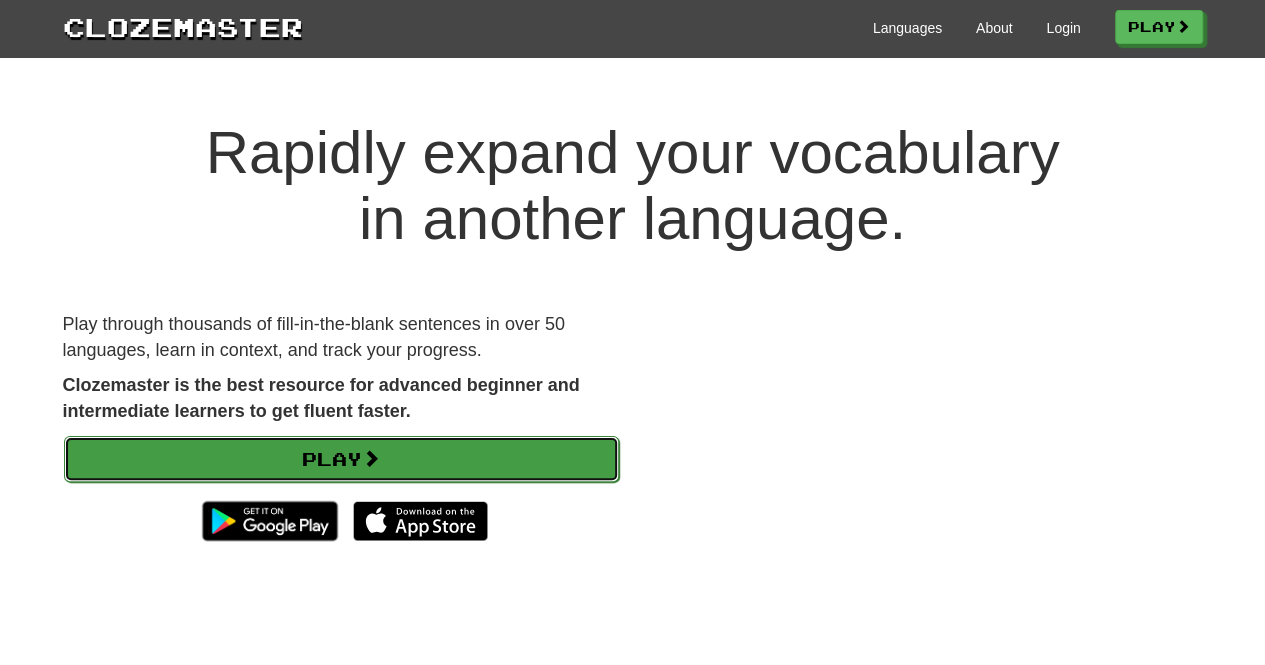 click on "Play" at bounding box center (341, 459) 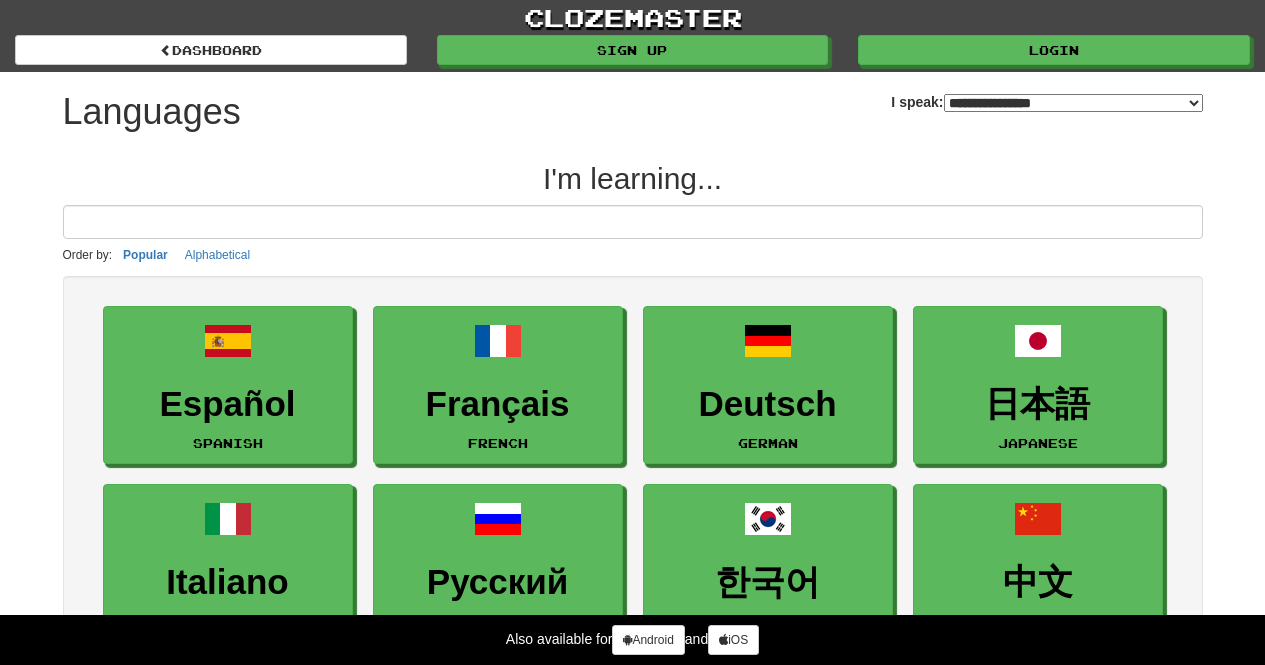 select on "*******" 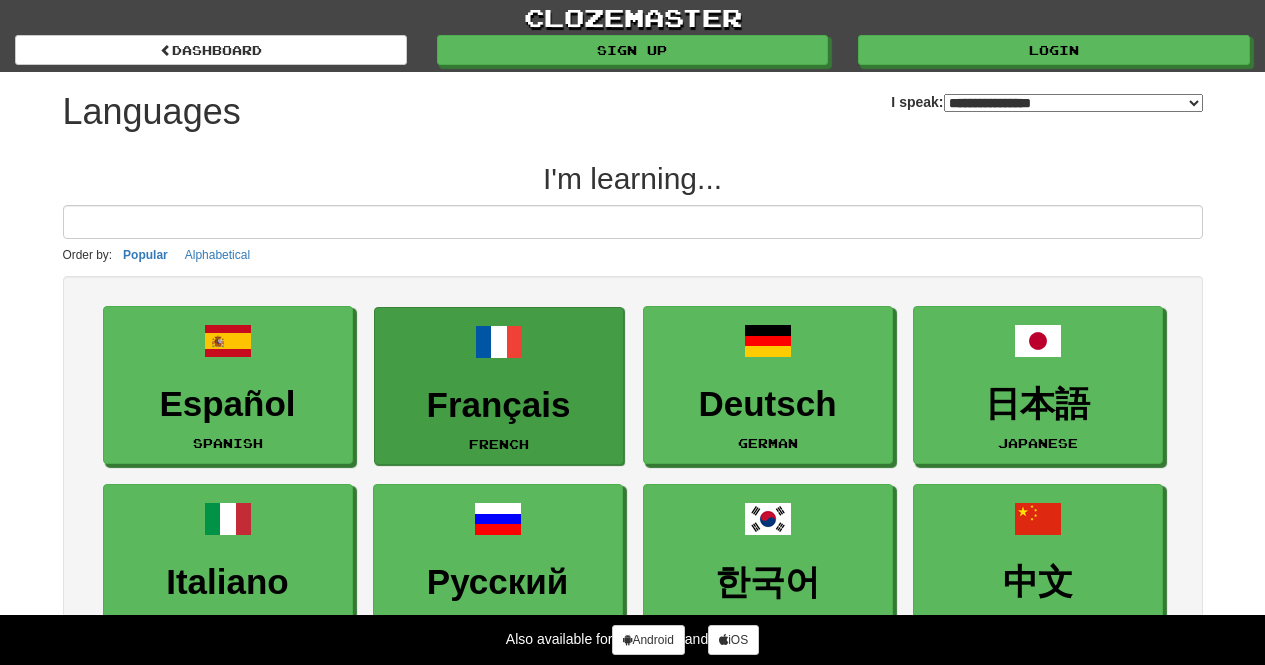 scroll, scrollTop: 0, scrollLeft: 0, axis: both 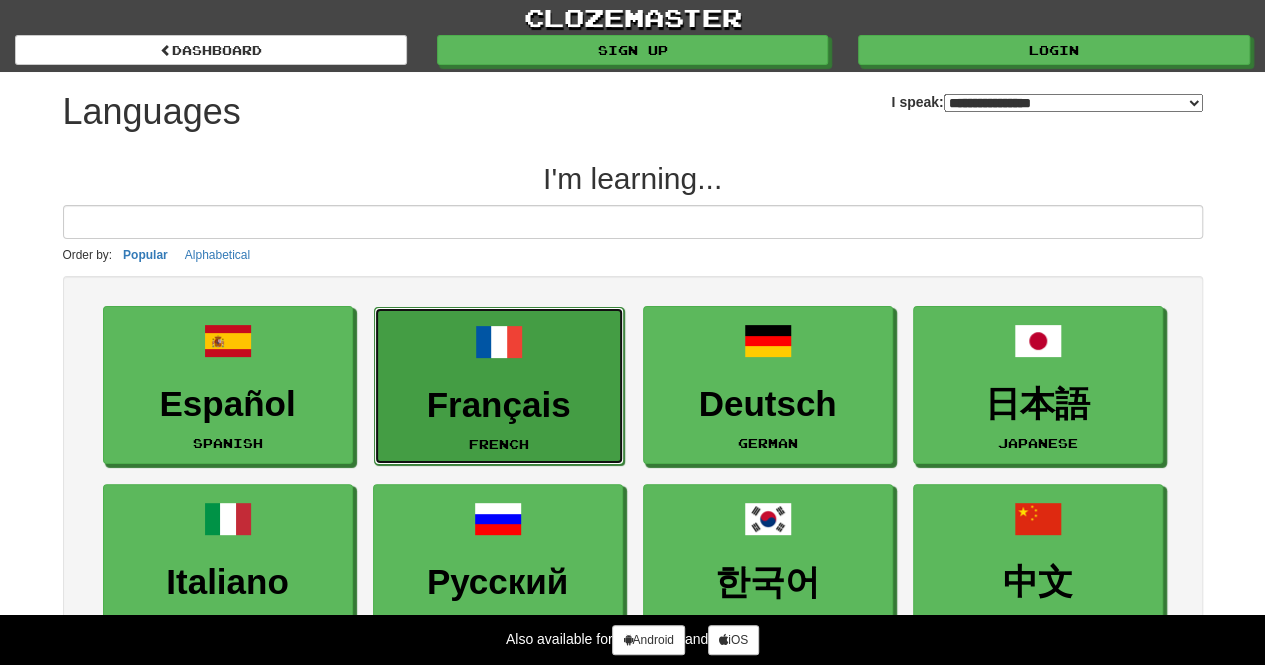 click on "Français" at bounding box center (499, 405) 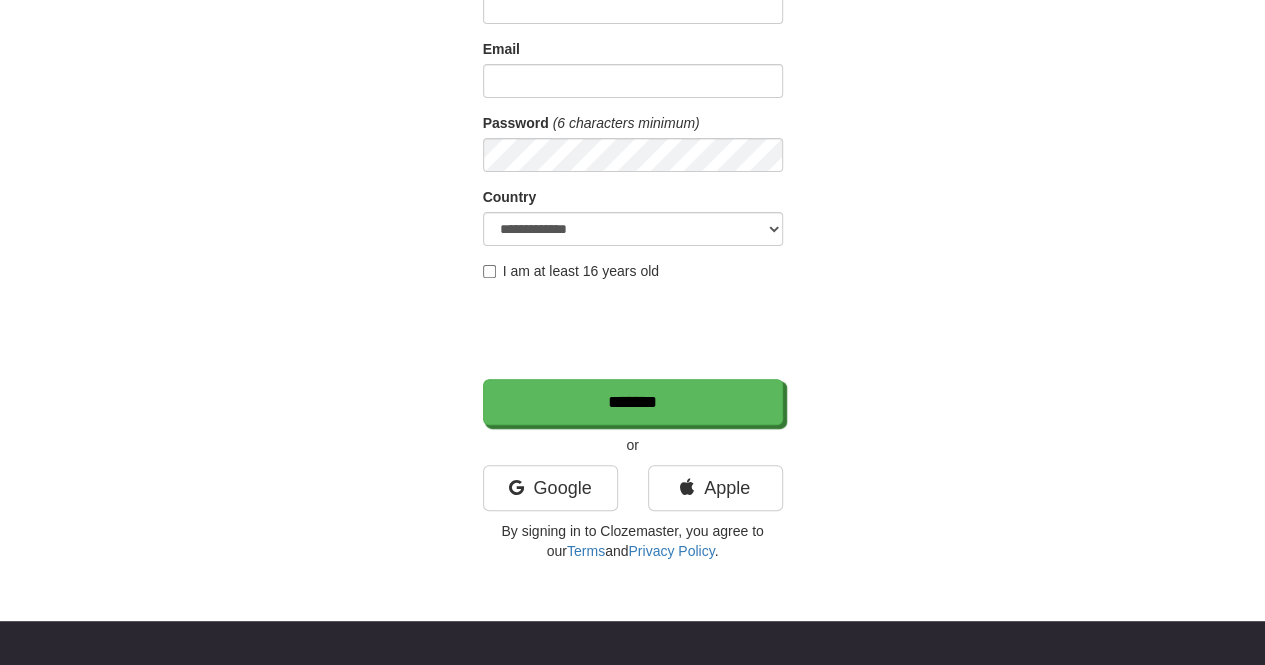 scroll, scrollTop: 0, scrollLeft: 0, axis: both 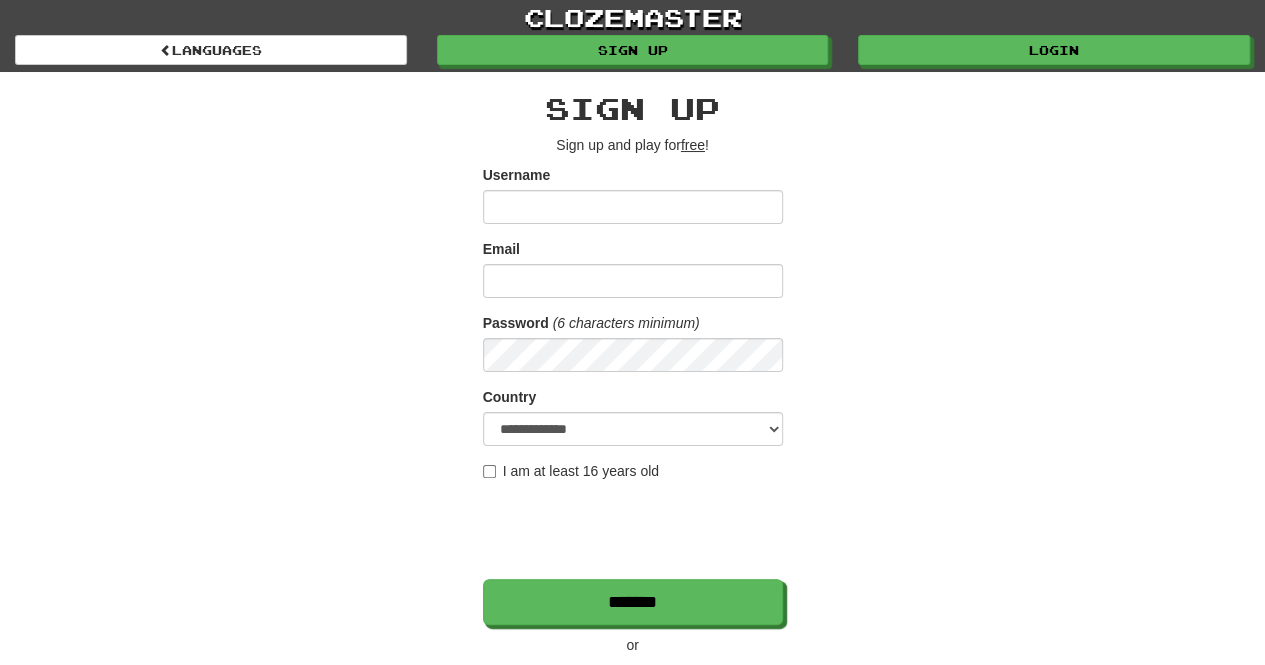 click on "Username" at bounding box center [633, 207] 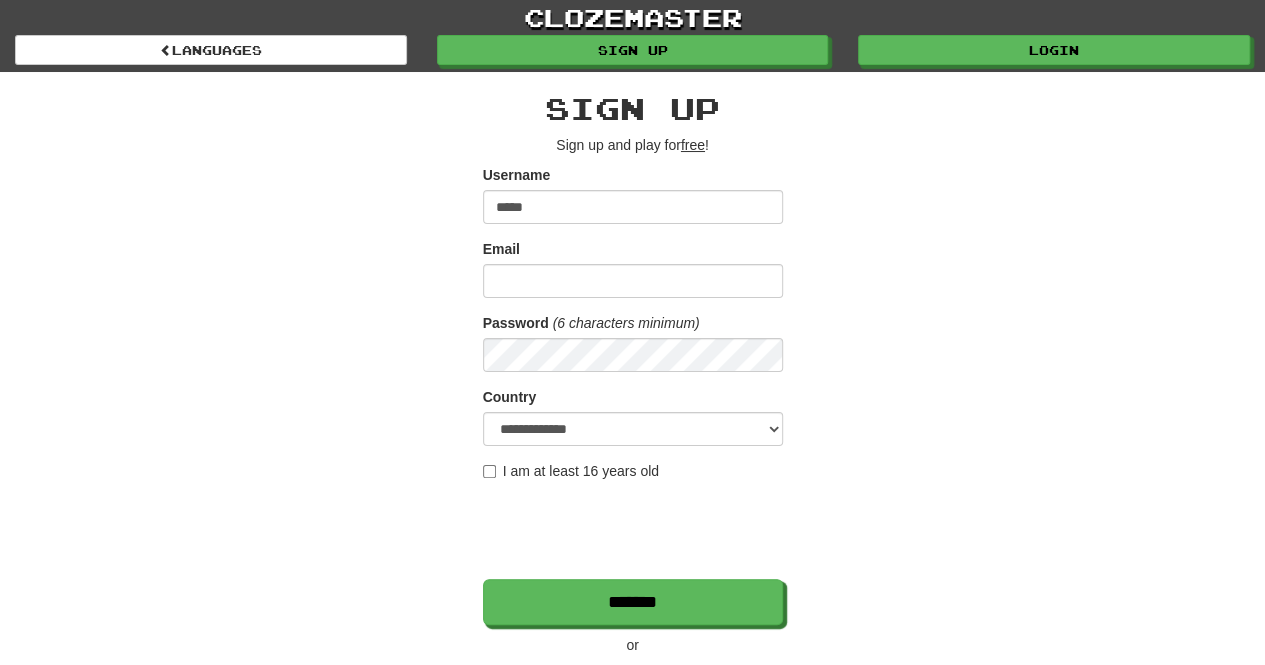 type on "*****" 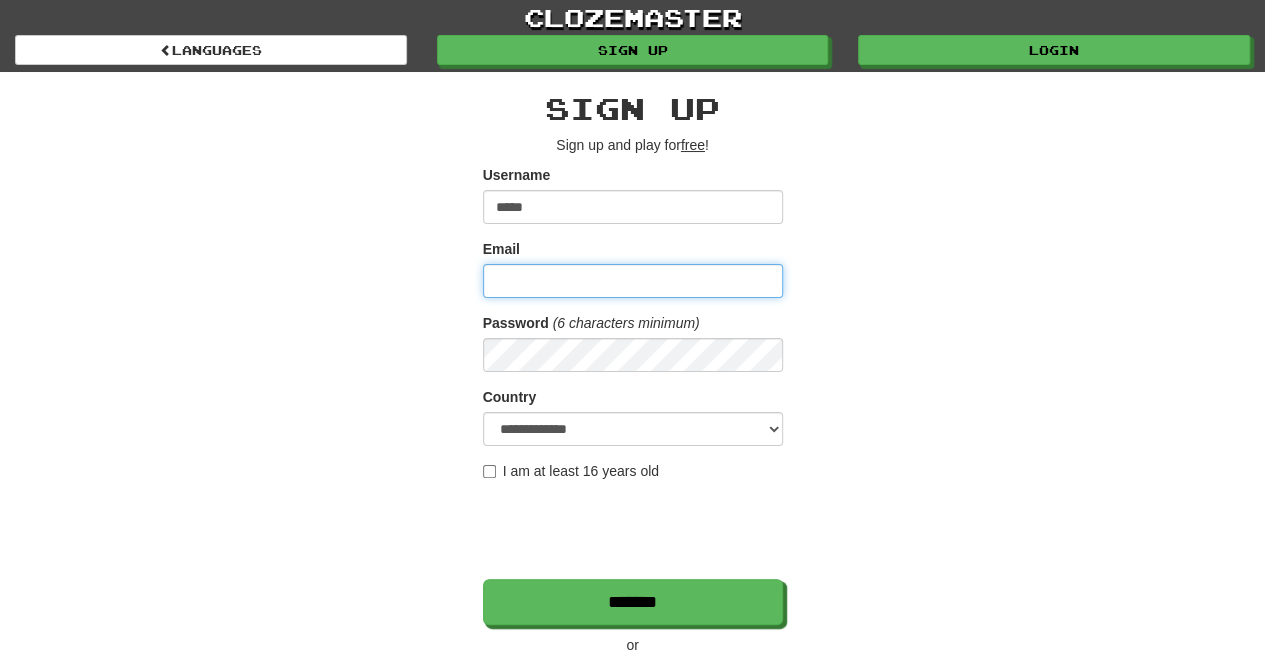 click on "Email" at bounding box center (633, 281) 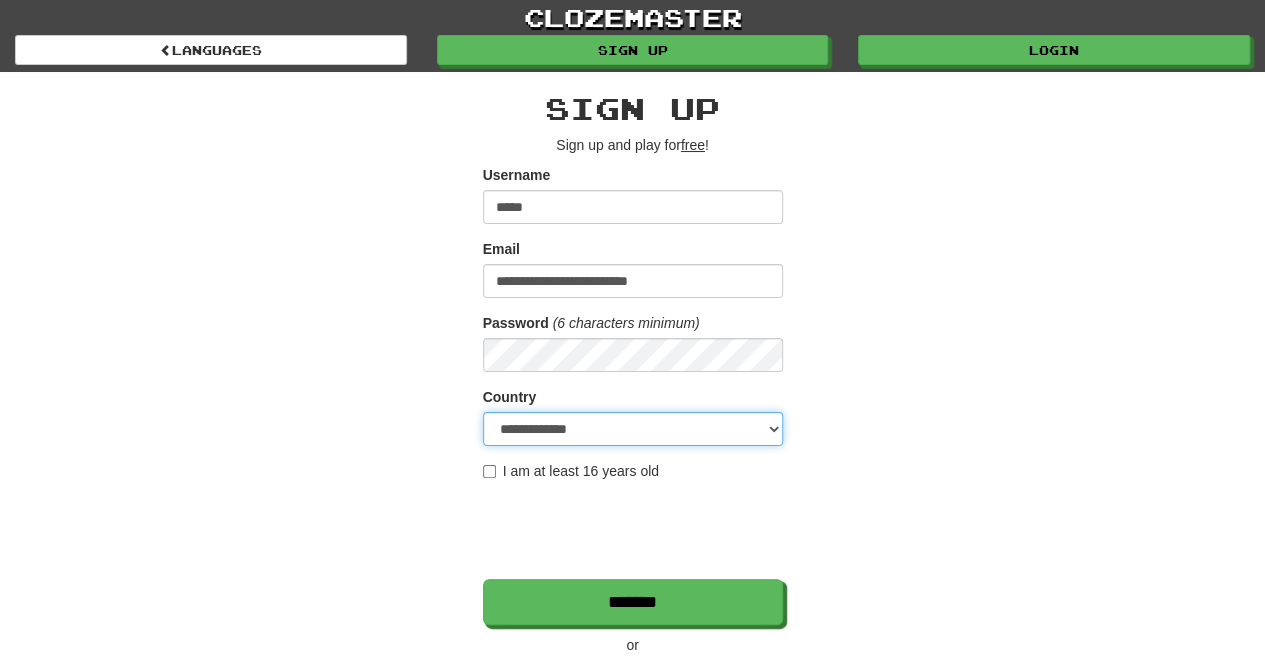 select on "**" 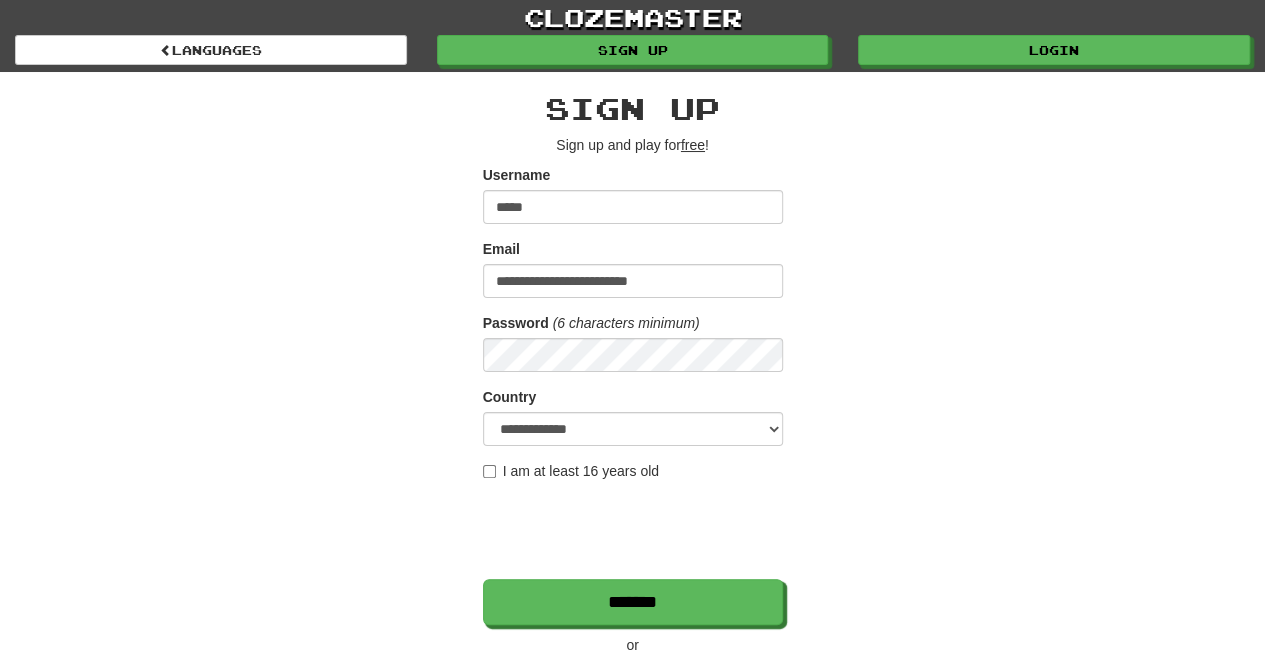 click on "I am at least 16 years old" at bounding box center [571, 471] 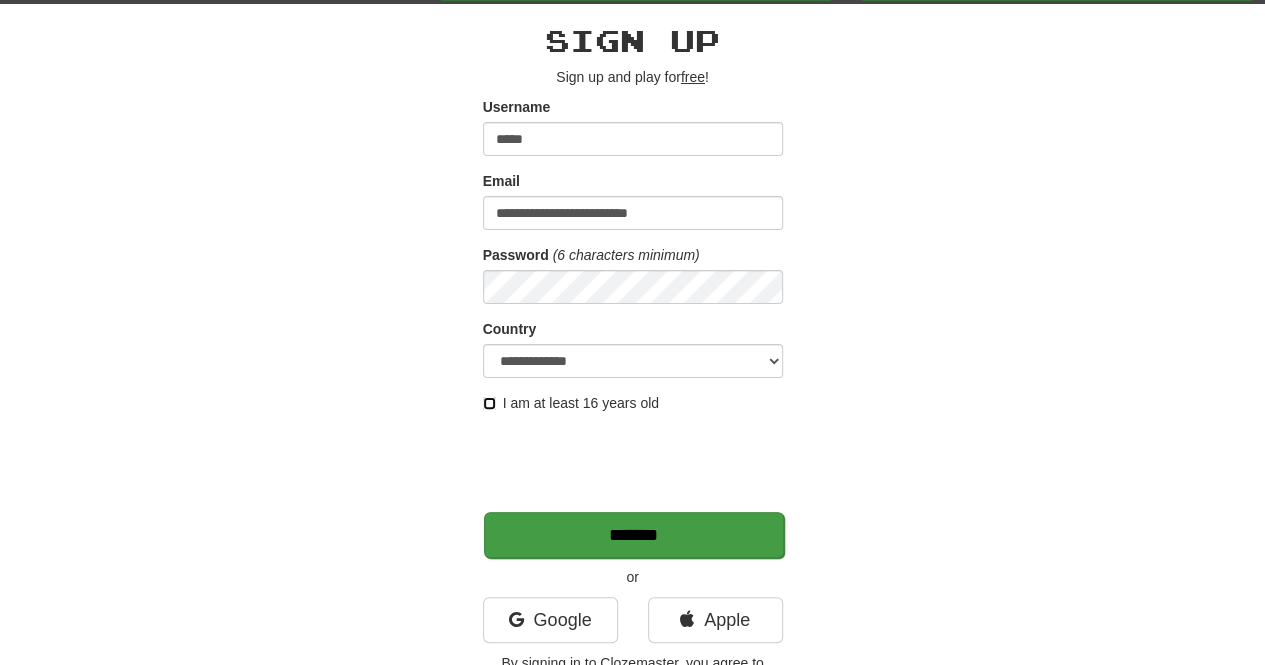 scroll, scrollTop: 100, scrollLeft: 0, axis: vertical 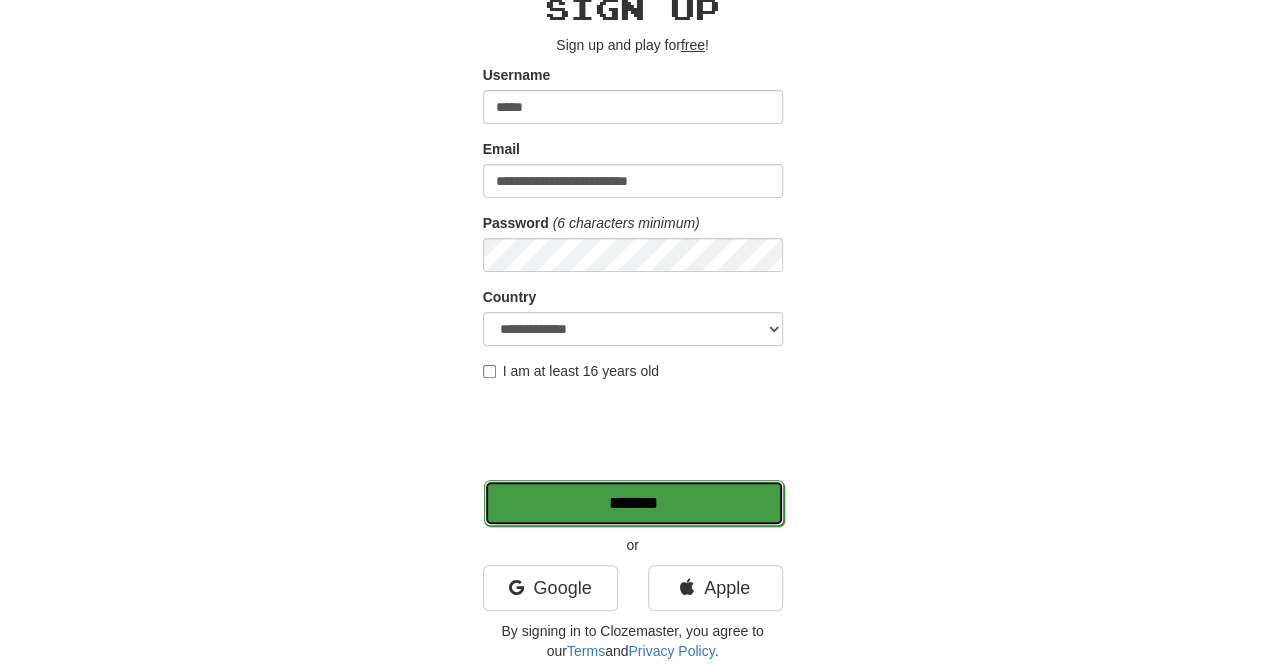 click on "*******" at bounding box center [634, 503] 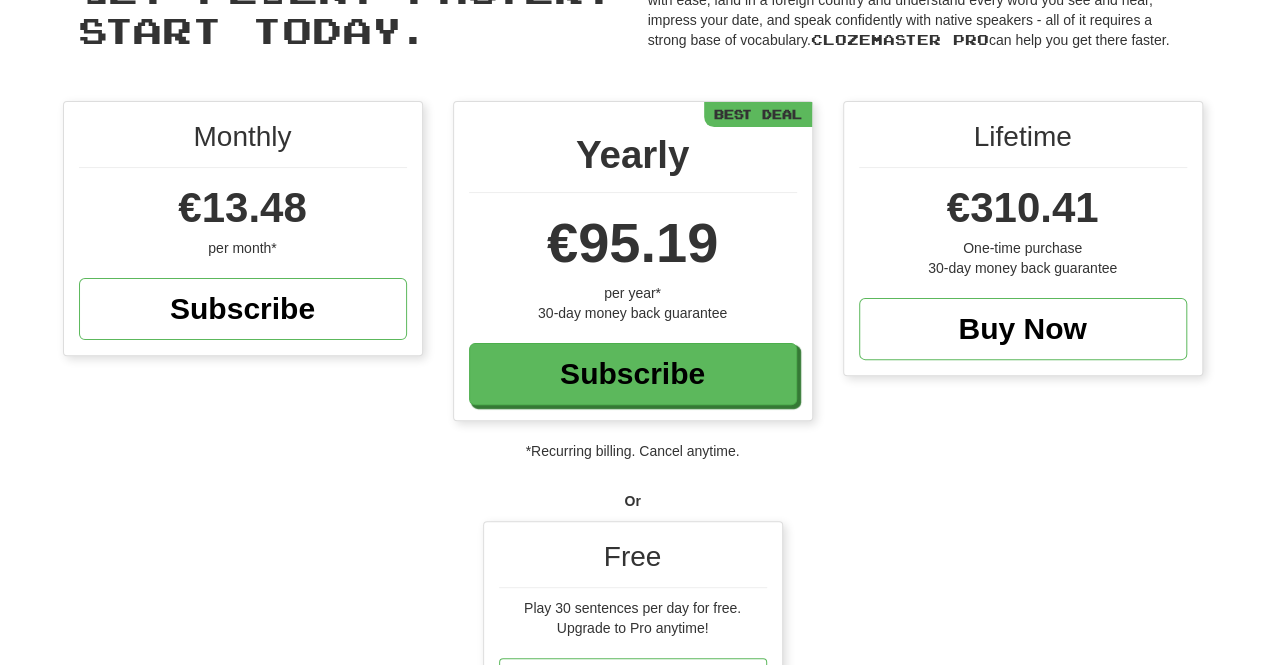 scroll, scrollTop: 300, scrollLeft: 0, axis: vertical 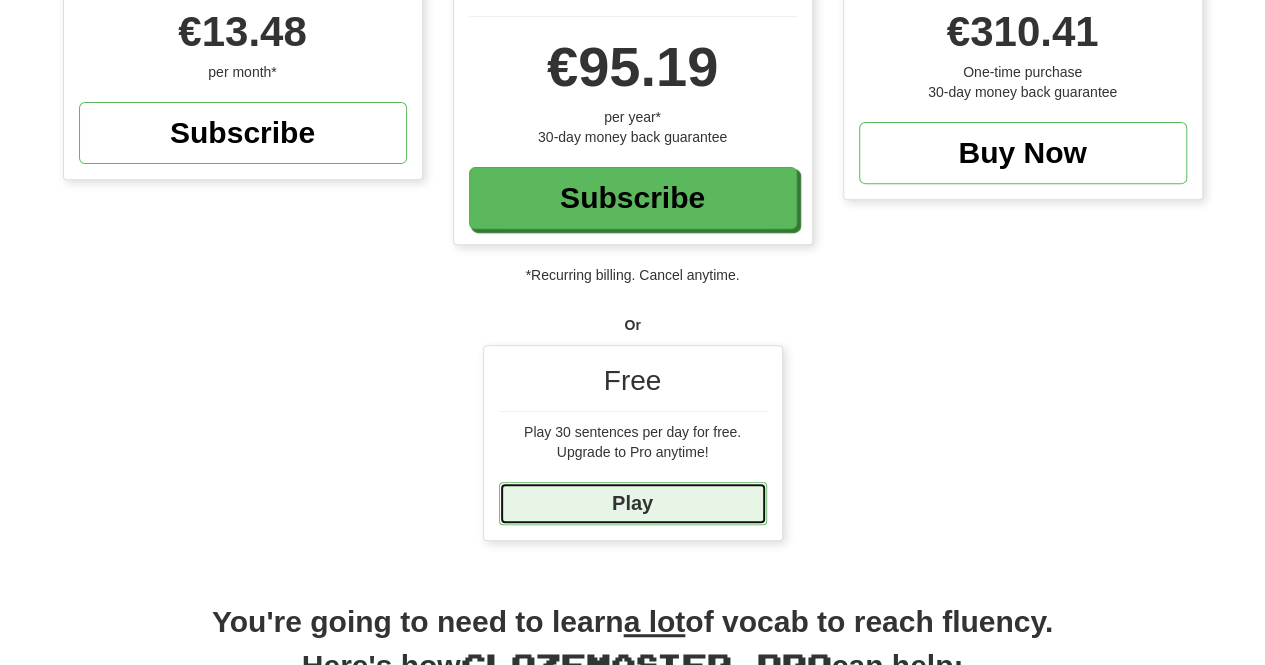 click on "Play" at bounding box center [633, 503] 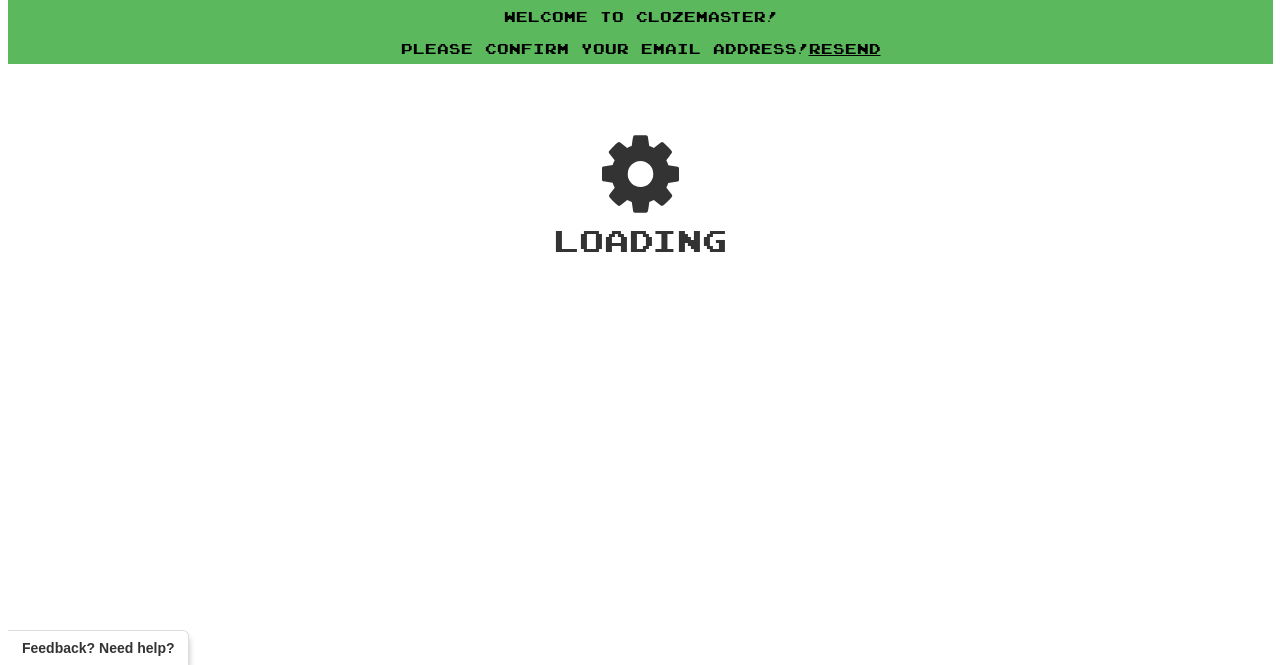 scroll, scrollTop: 0, scrollLeft: 0, axis: both 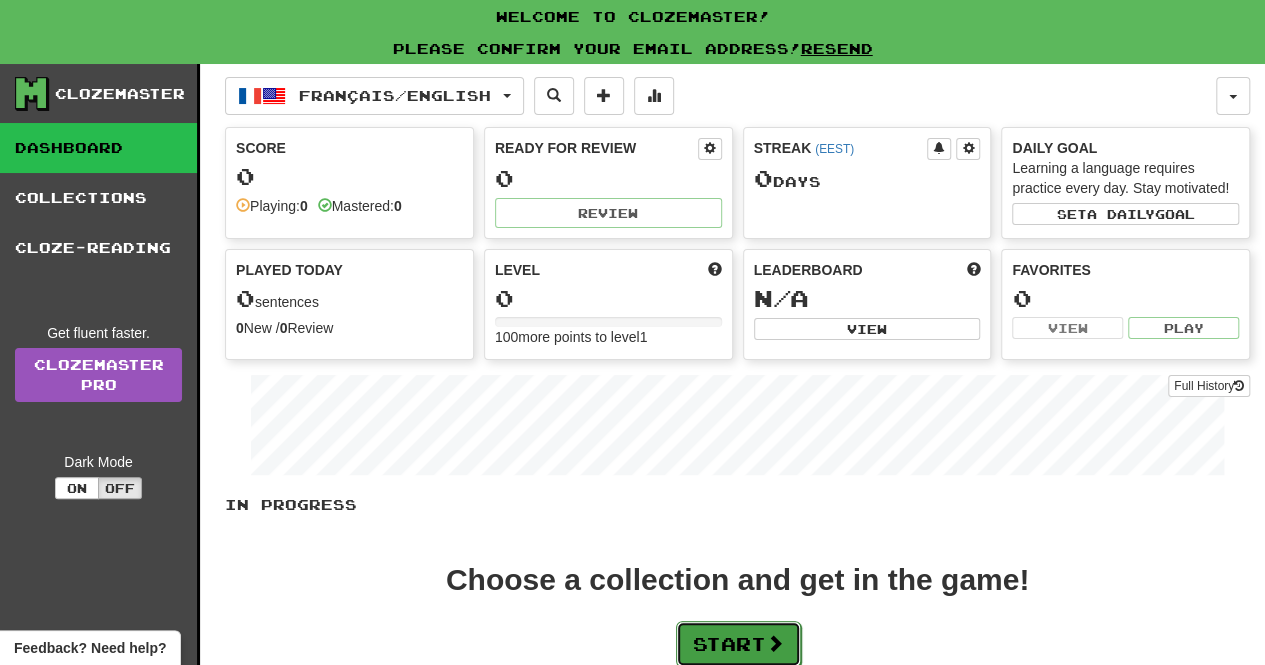 click on "Start" at bounding box center (738, 644) 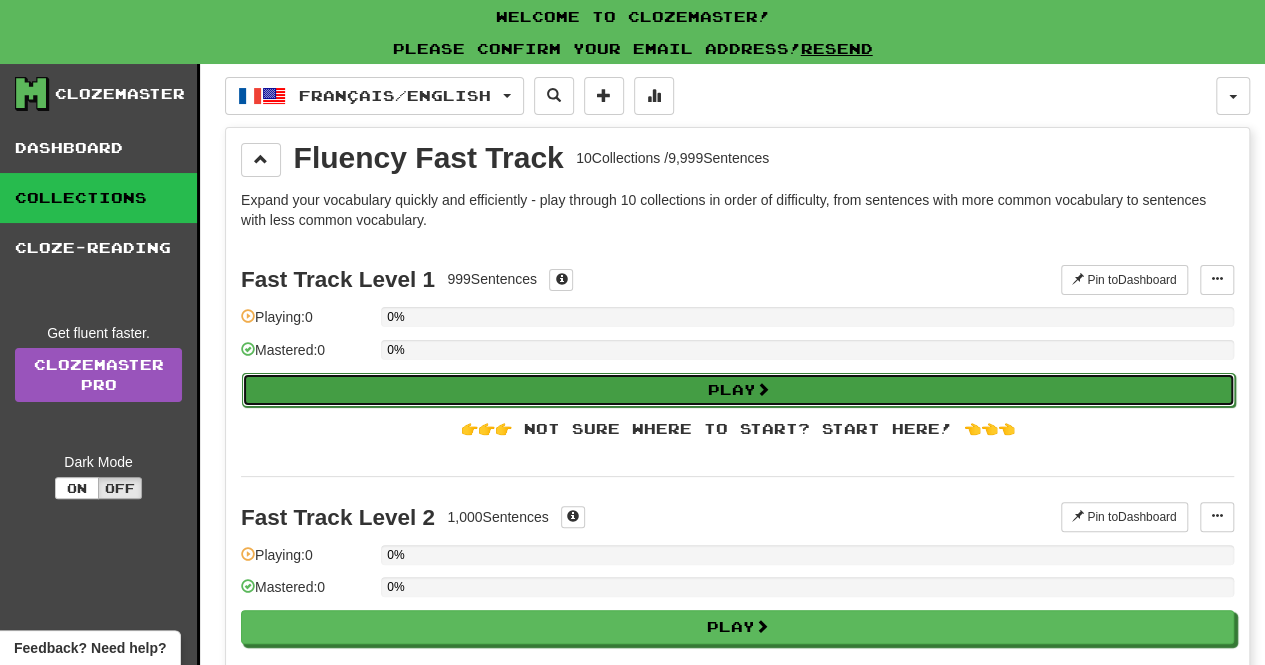 click on "Play" at bounding box center (738, 390) 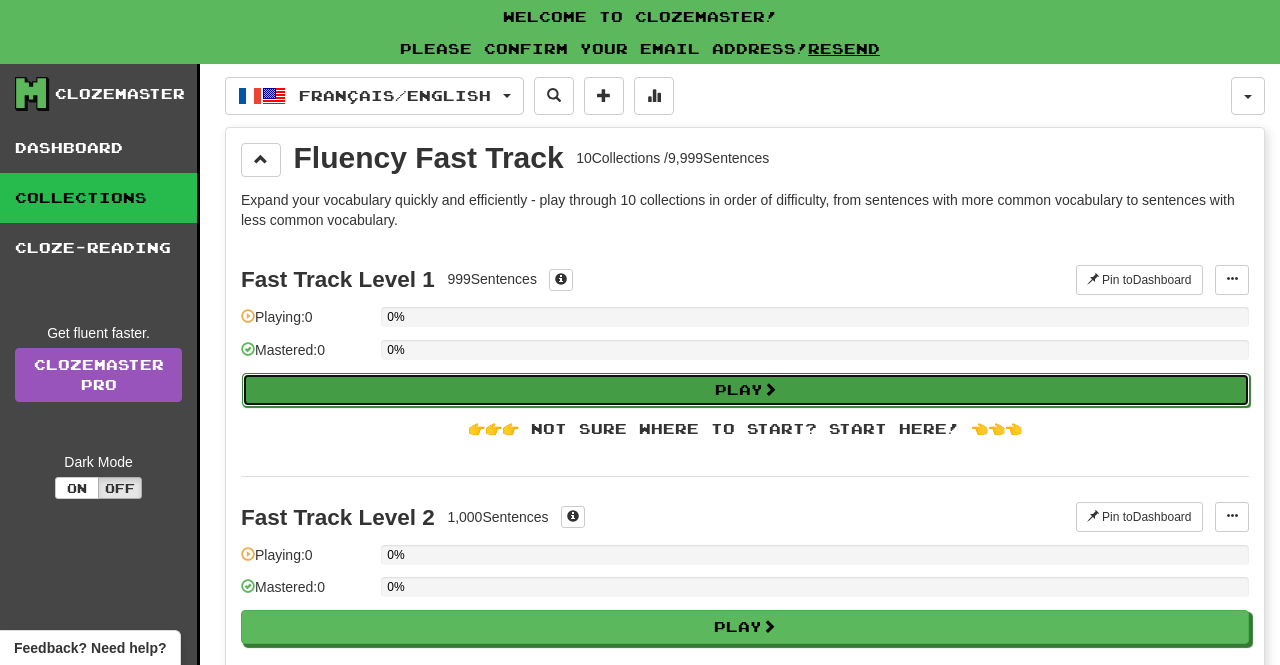 select on "**" 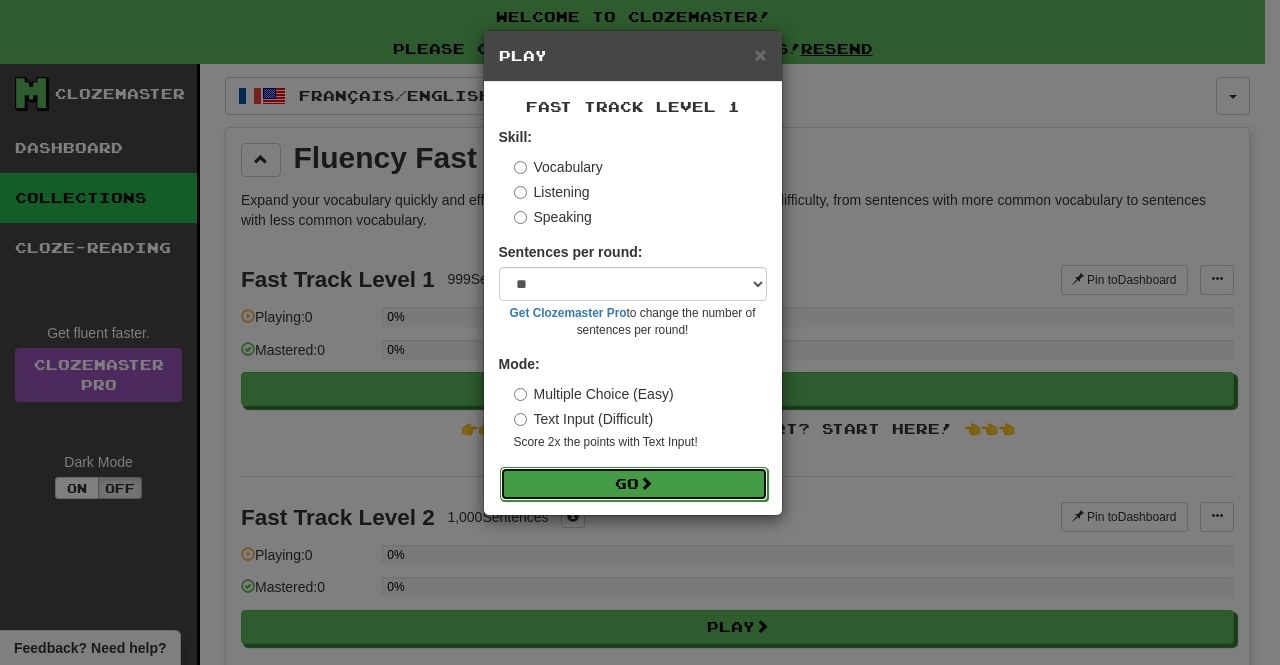 click at bounding box center (646, 483) 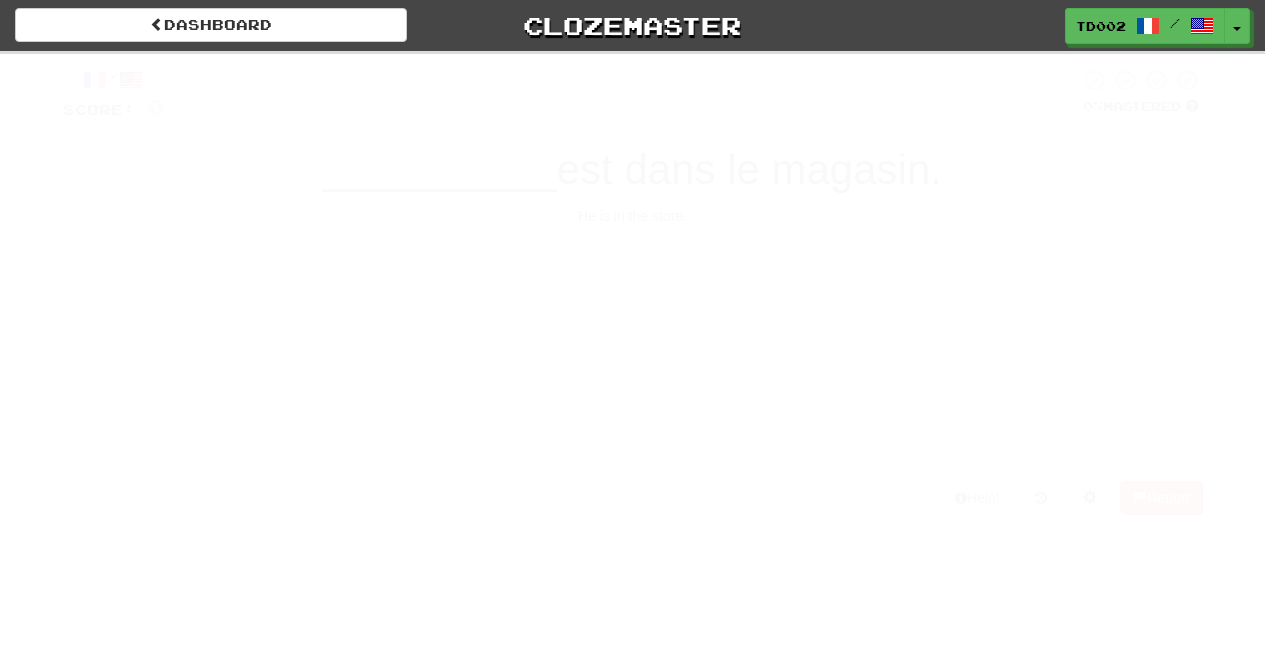 scroll, scrollTop: 0, scrollLeft: 0, axis: both 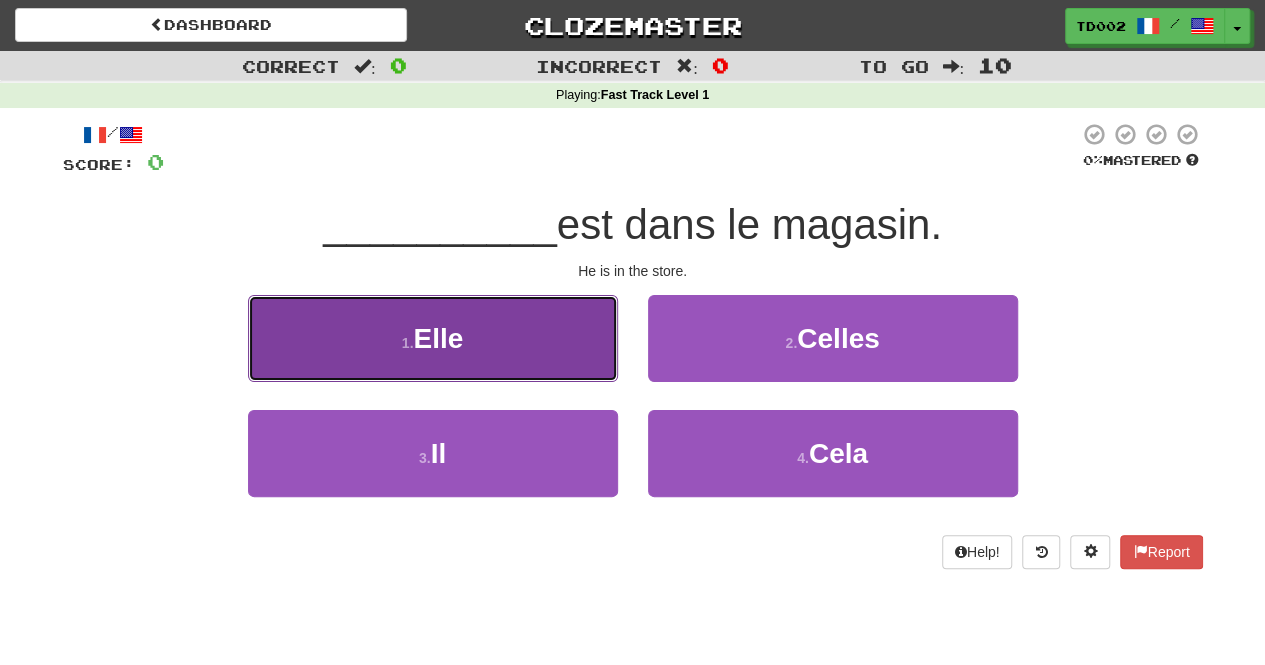 click on "1 .  Elle" at bounding box center [433, 338] 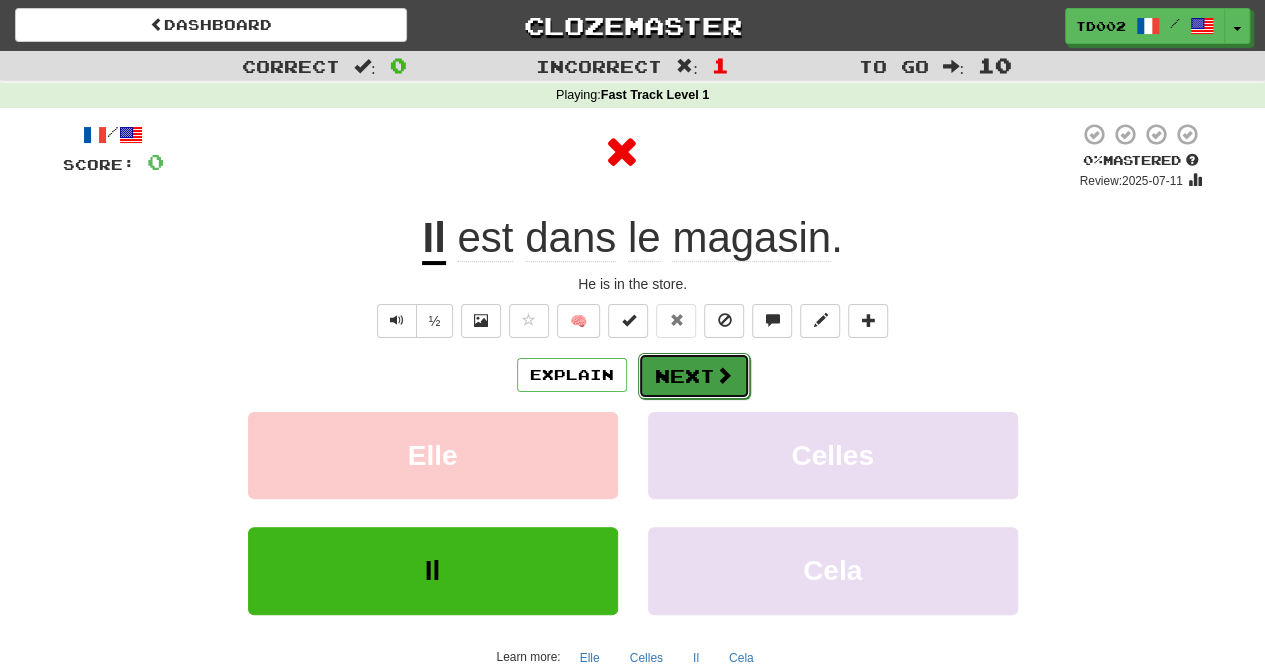 click on "Next" at bounding box center [694, 376] 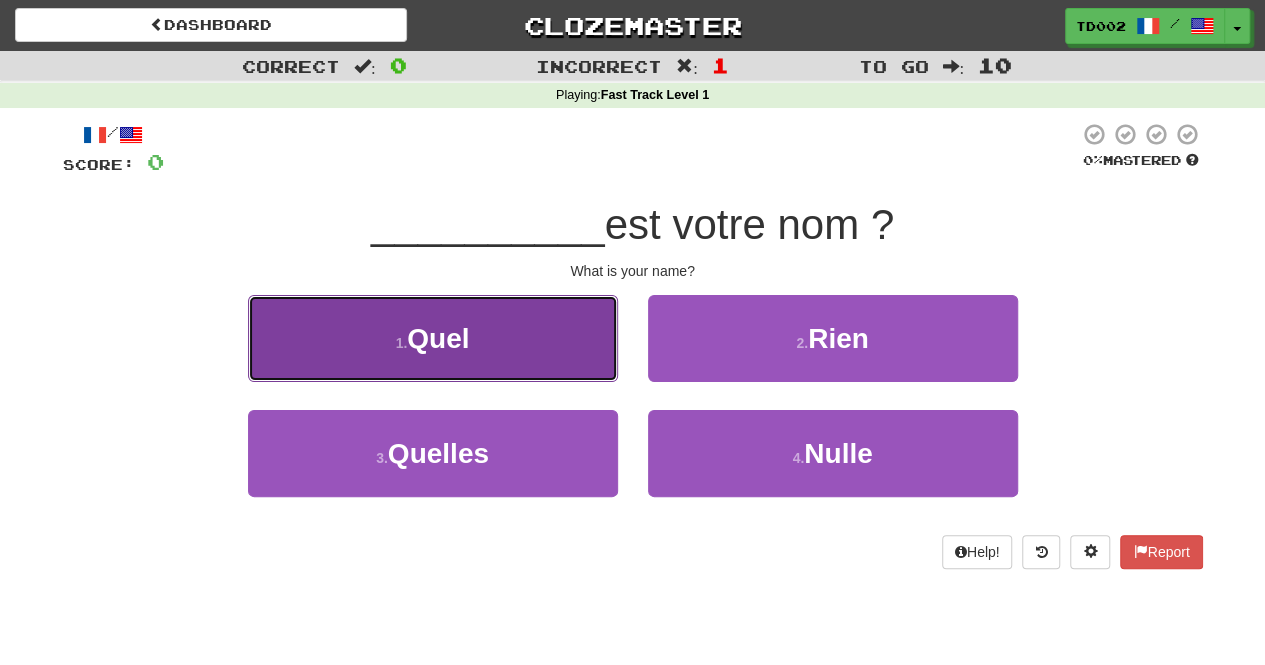 click on "1 .  Quel" at bounding box center (433, 338) 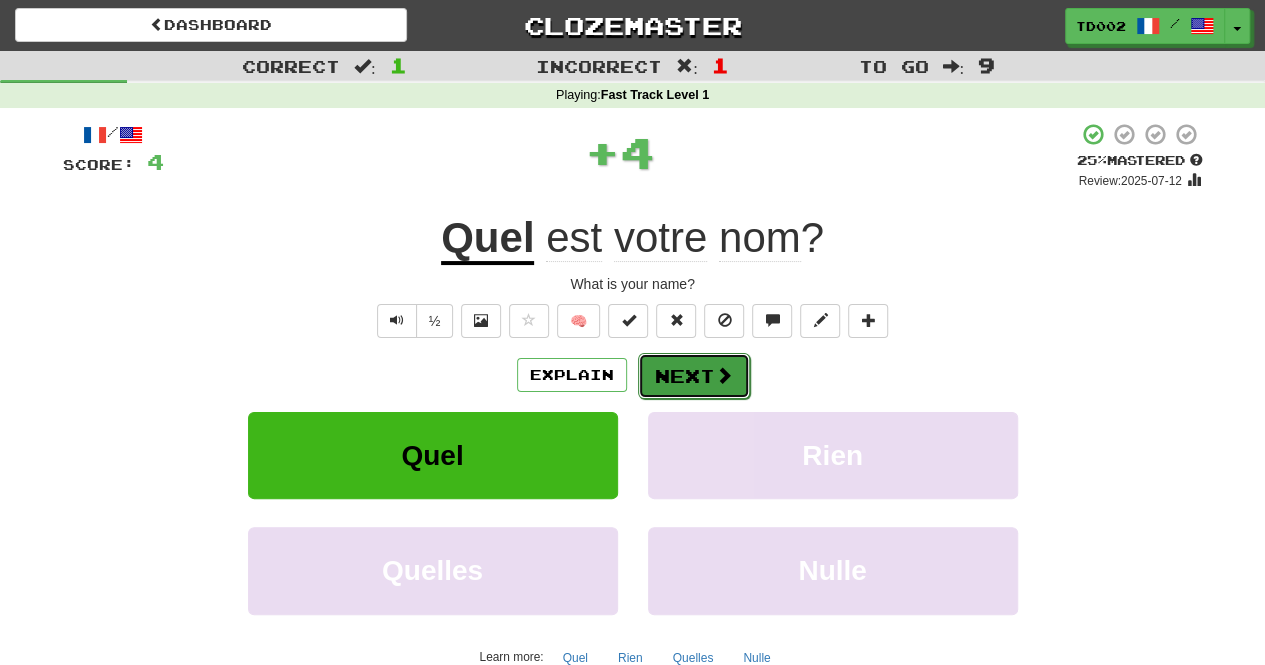 click at bounding box center (724, 375) 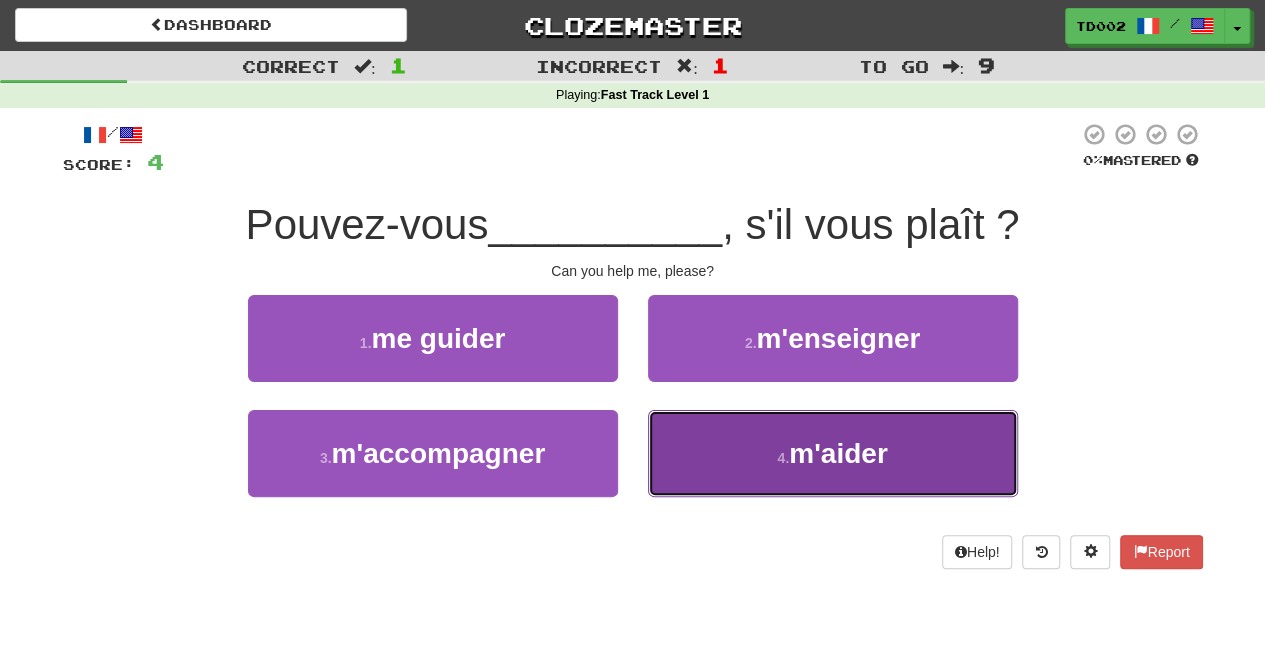 click on "4 .  m'aider" at bounding box center (833, 453) 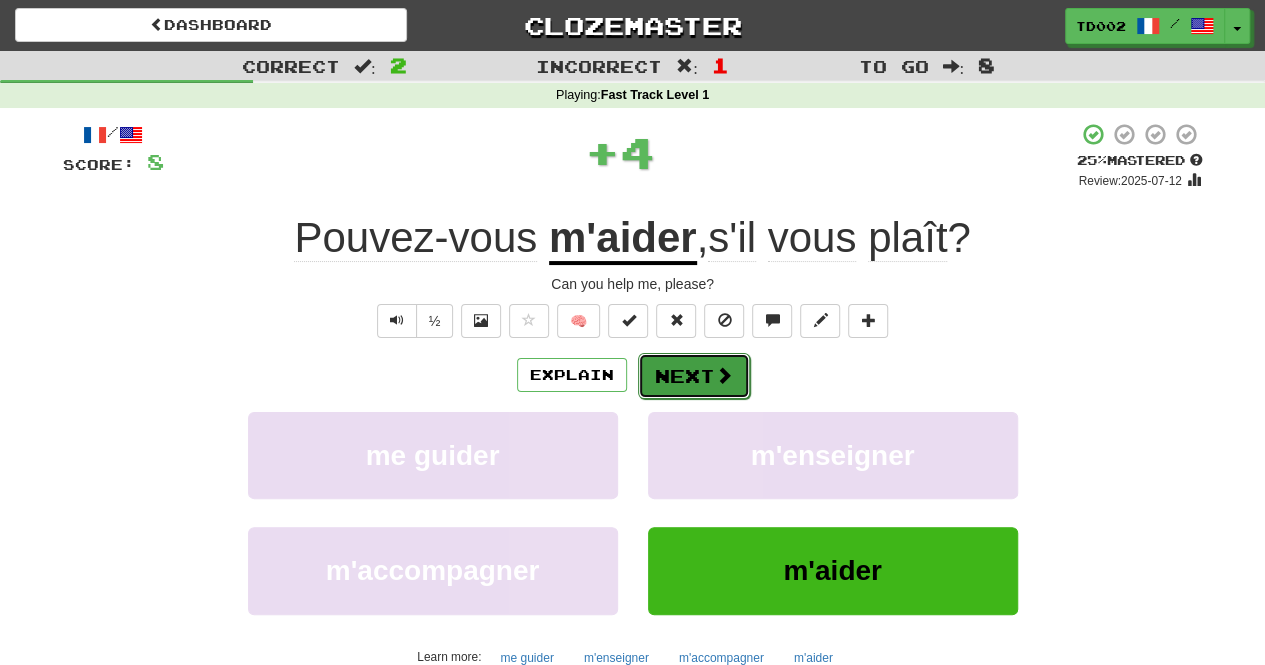 click on "Next" at bounding box center [694, 376] 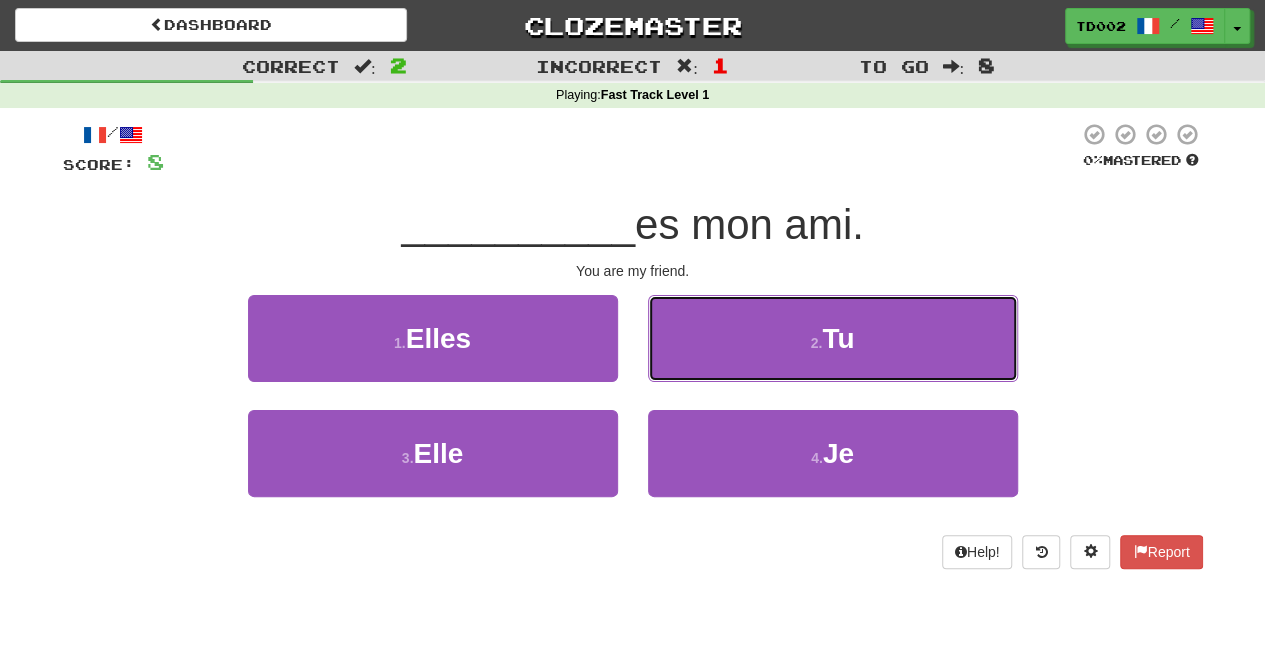 click on "2 .  Tu" at bounding box center (833, 338) 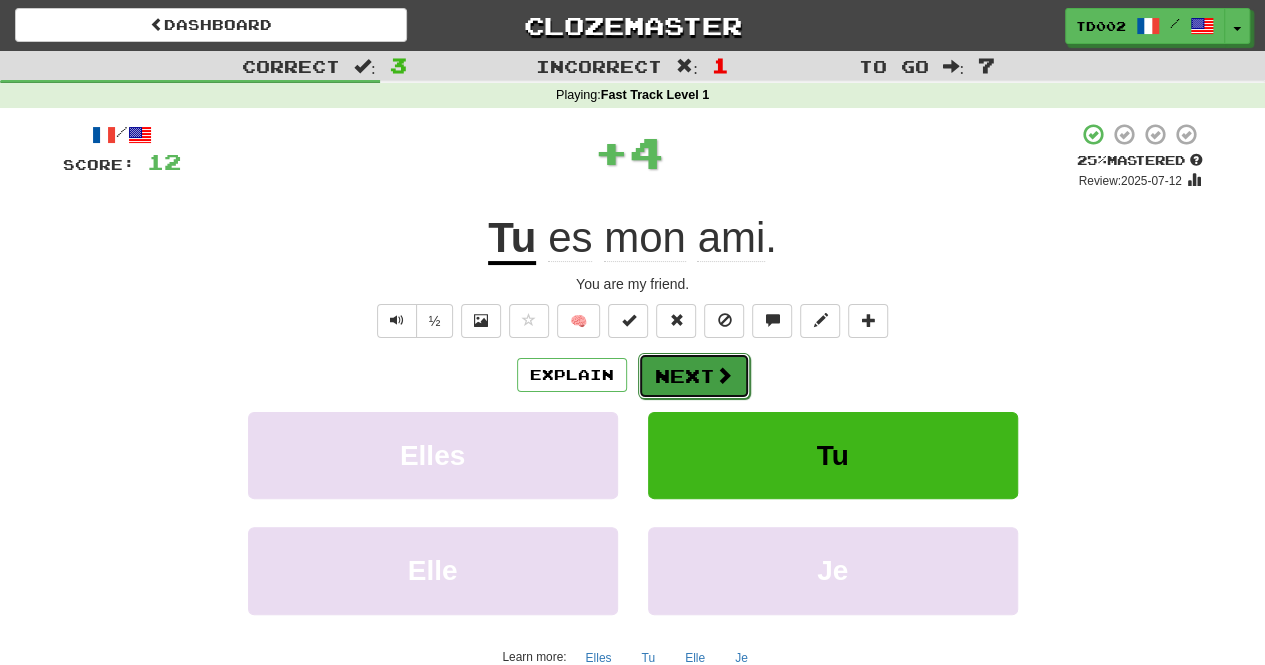 click on "Next" at bounding box center (694, 376) 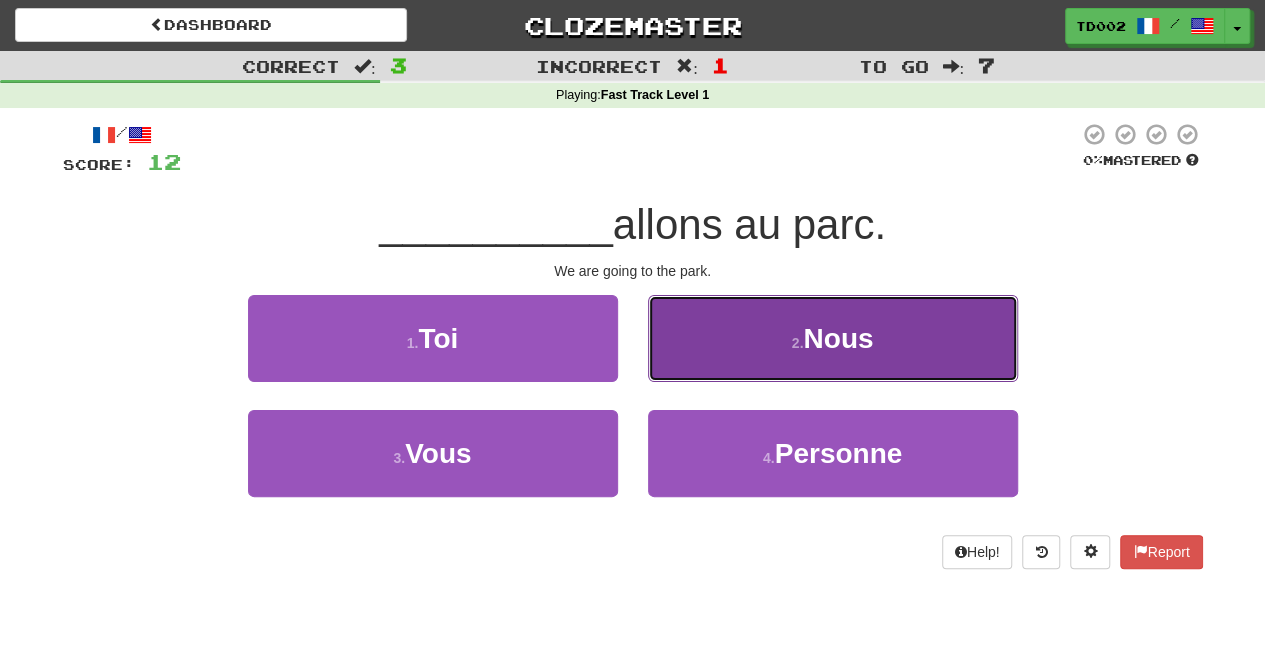 click on "2 .  Nous" at bounding box center [833, 338] 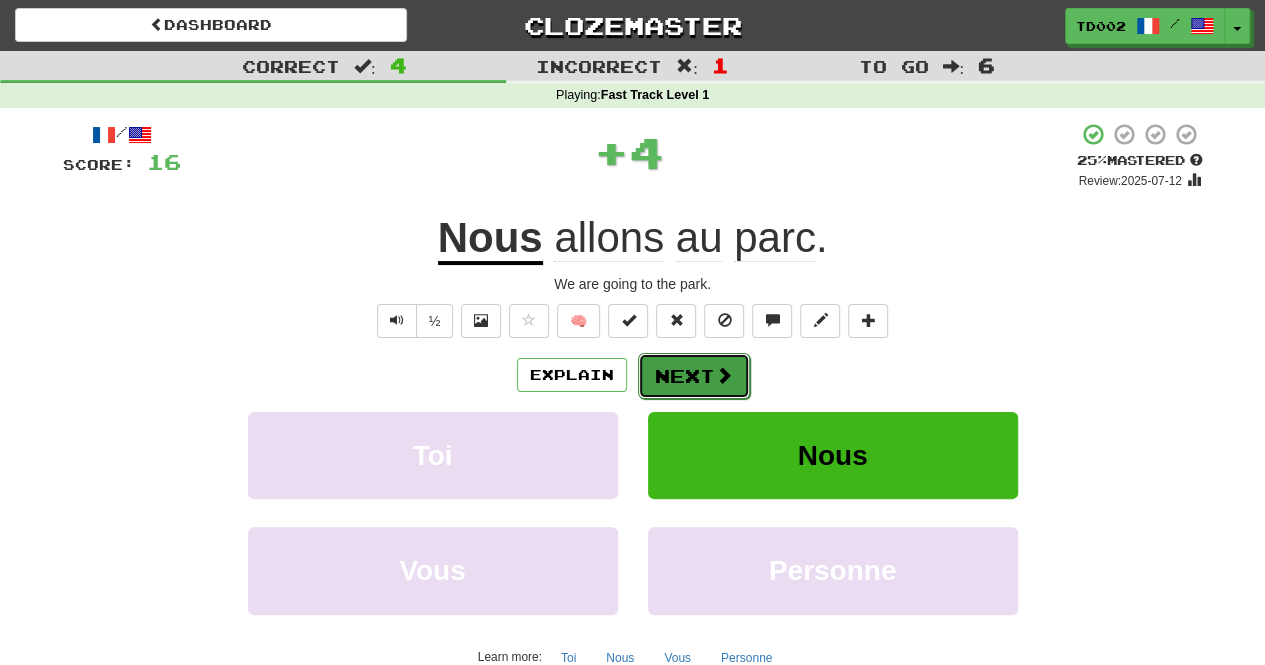 click at bounding box center [724, 375] 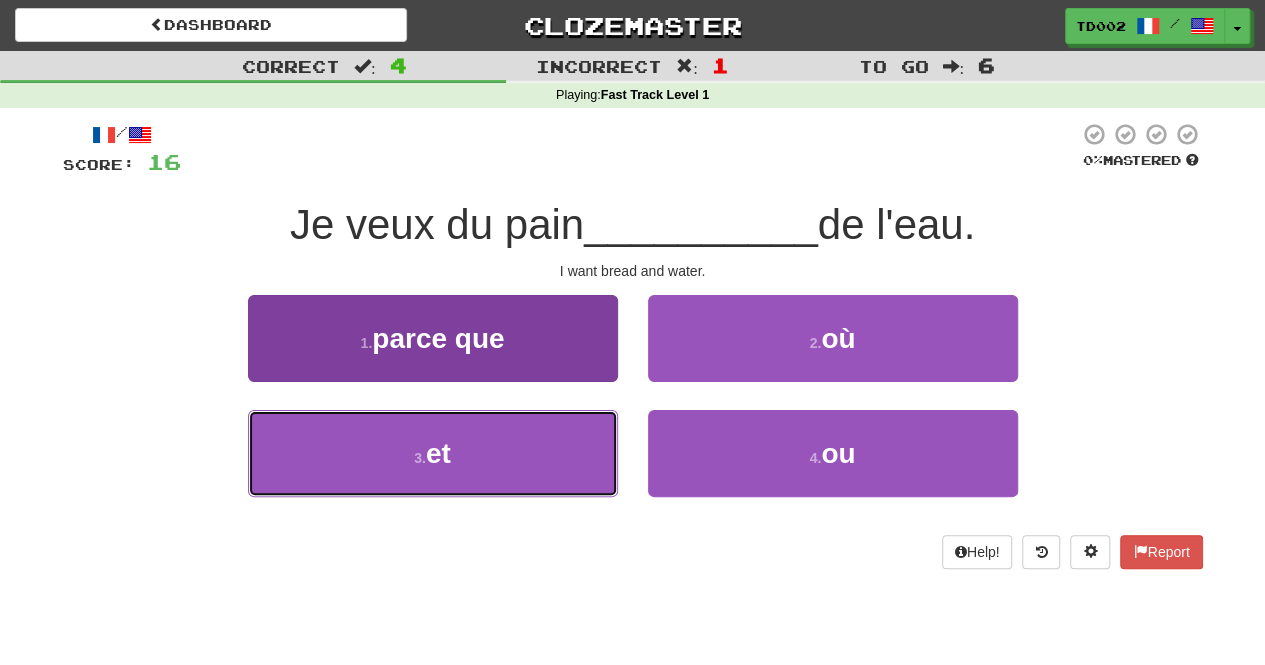 click on "3 .  et" at bounding box center (433, 453) 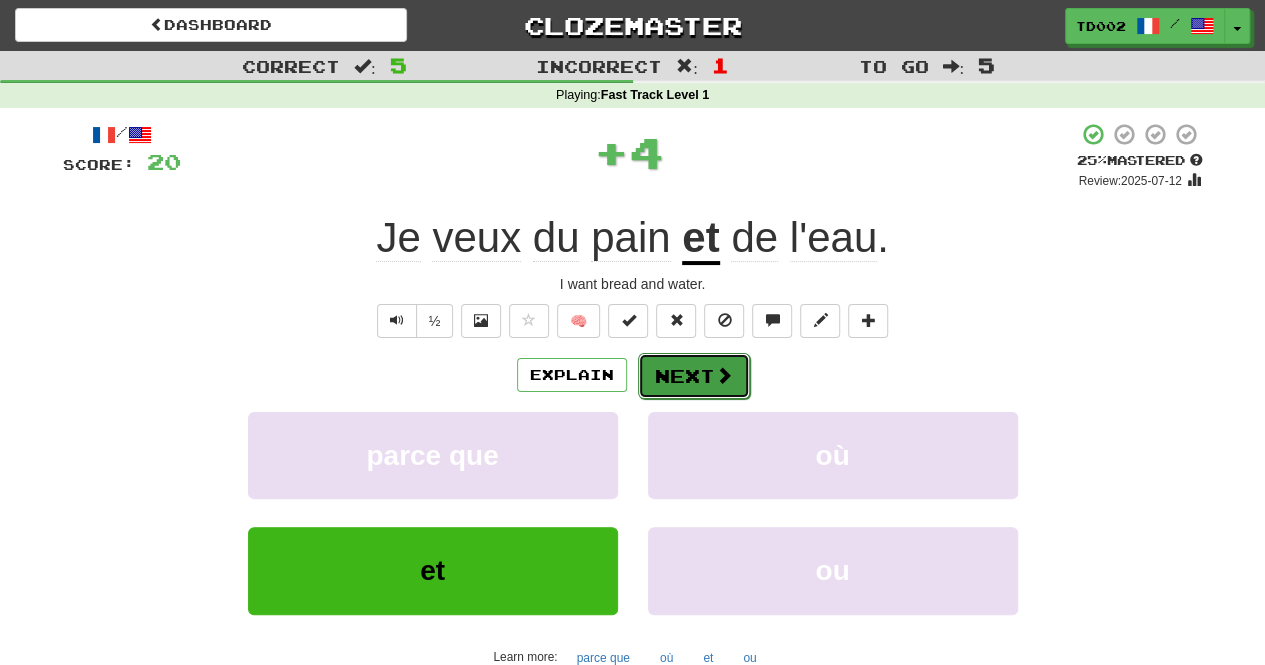click on "Next" at bounding box center [694, 376] 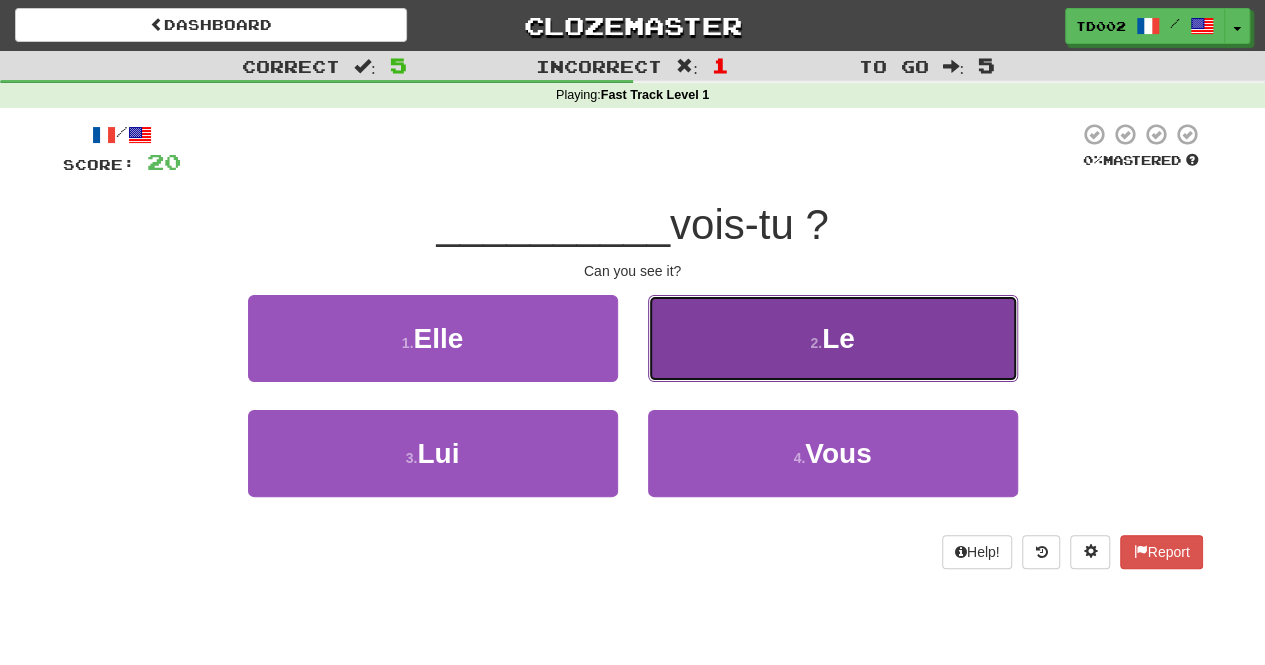 click on "2 .  Le" at bounding box center [833, 338] 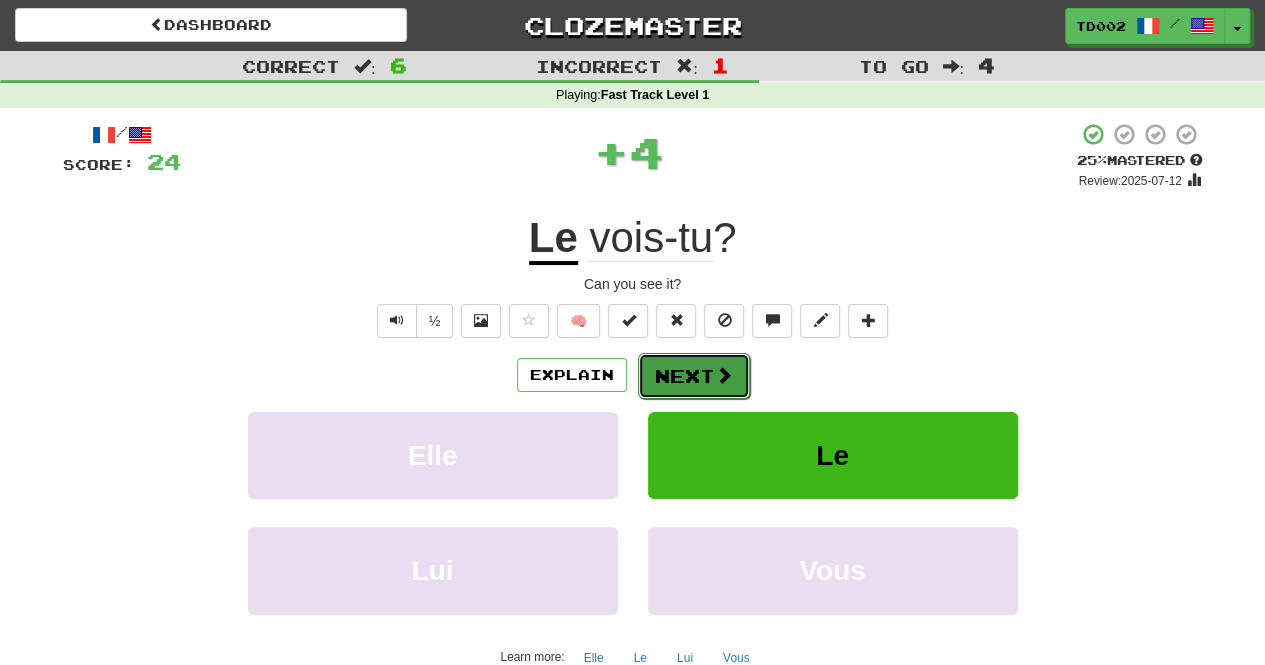 click on "Next" at bounding box center [694, 376] 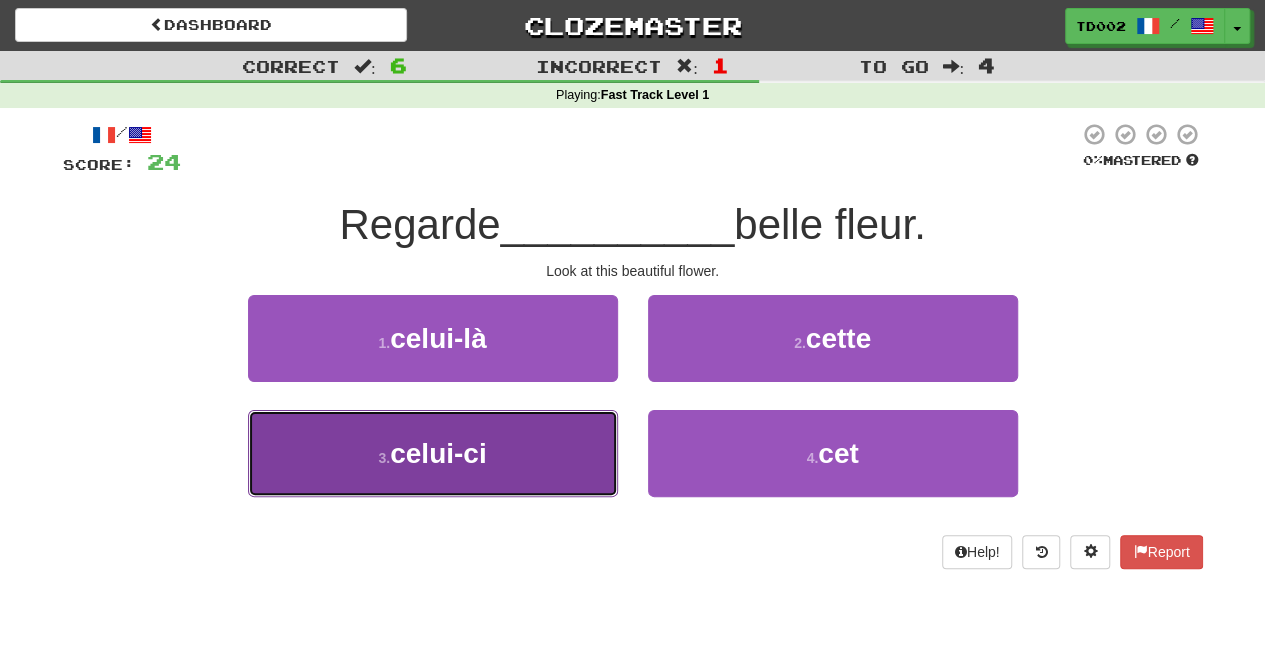 click on "3 .  celui-ci" at bounding box center (433, 453) 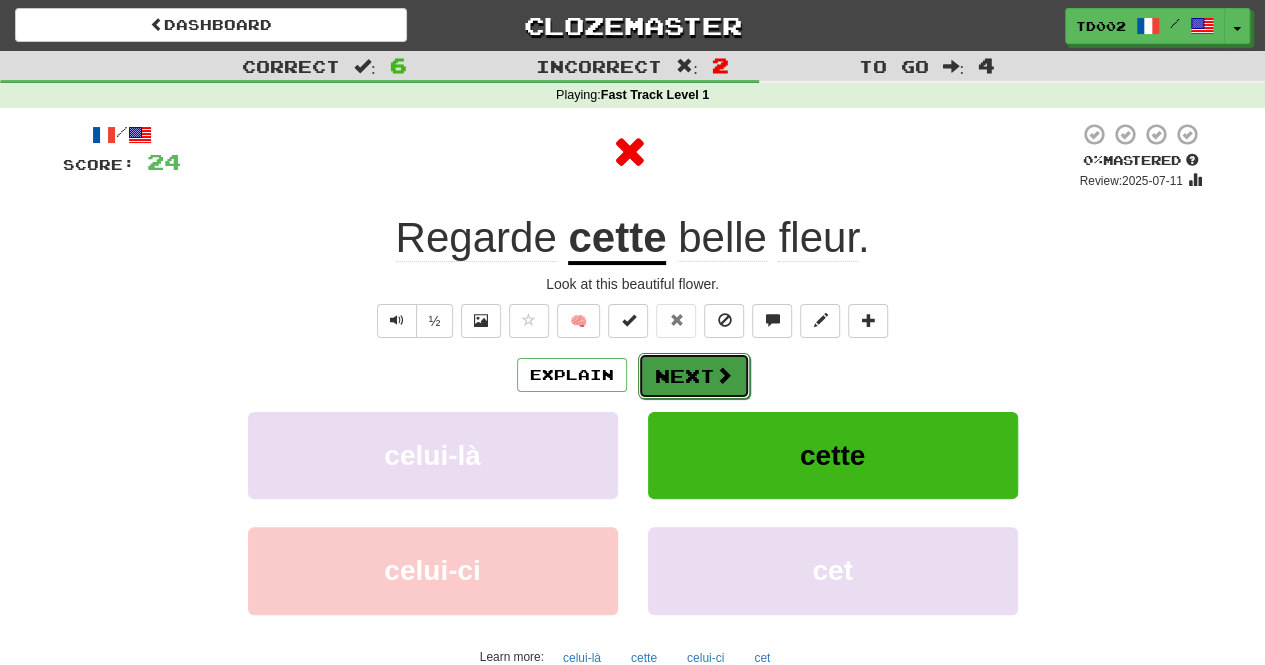 click on "Next" at bounding box center [694, 376] 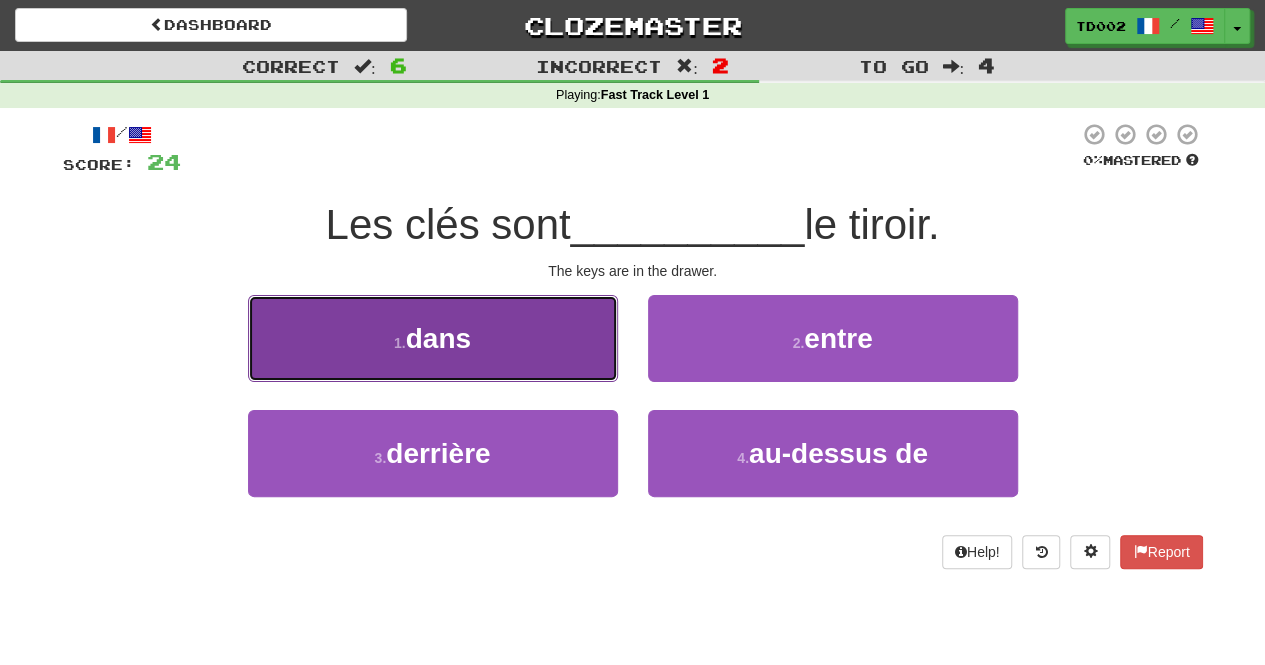 click on "1 .  dans" at bounding box center [433, 338] 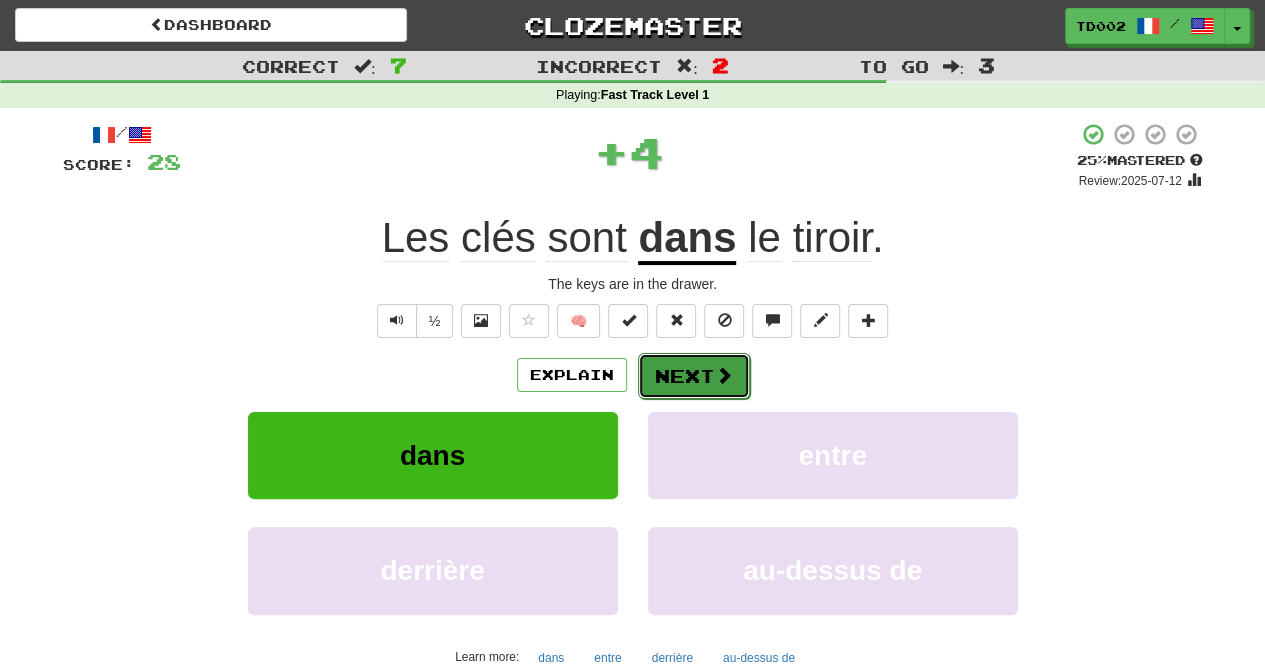 click on "Next" at bounding box center [694, 376] 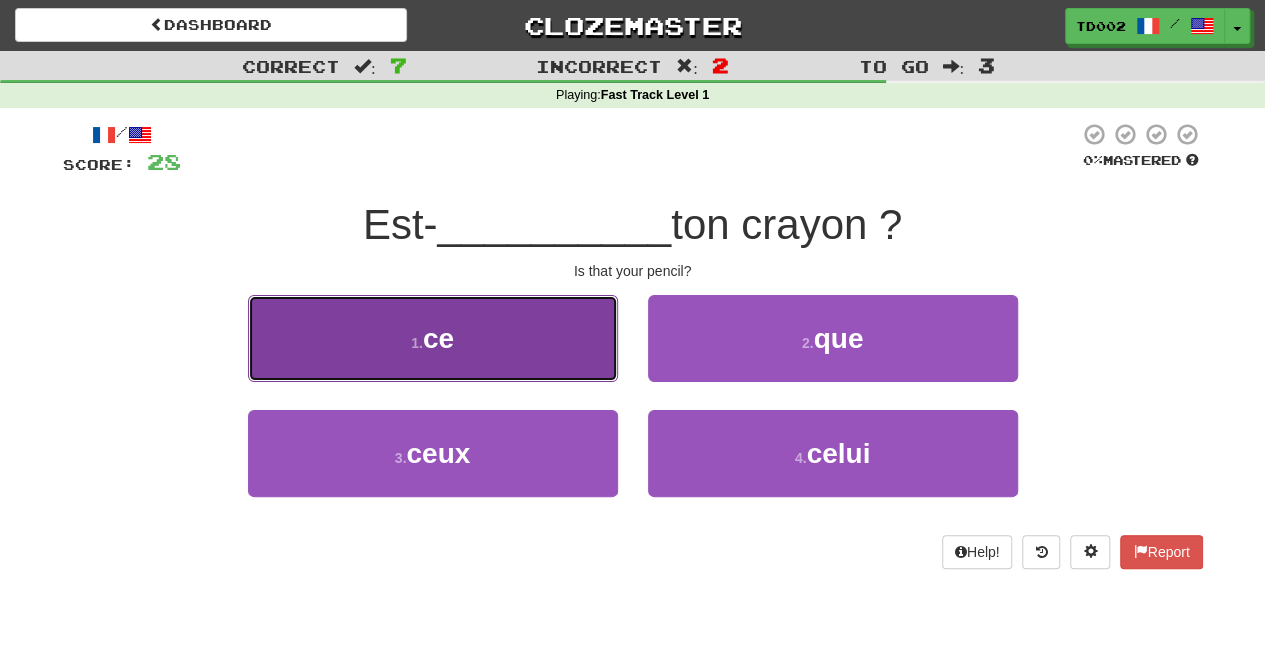 click on "1 .  ce" at bounding box center (433, 338) 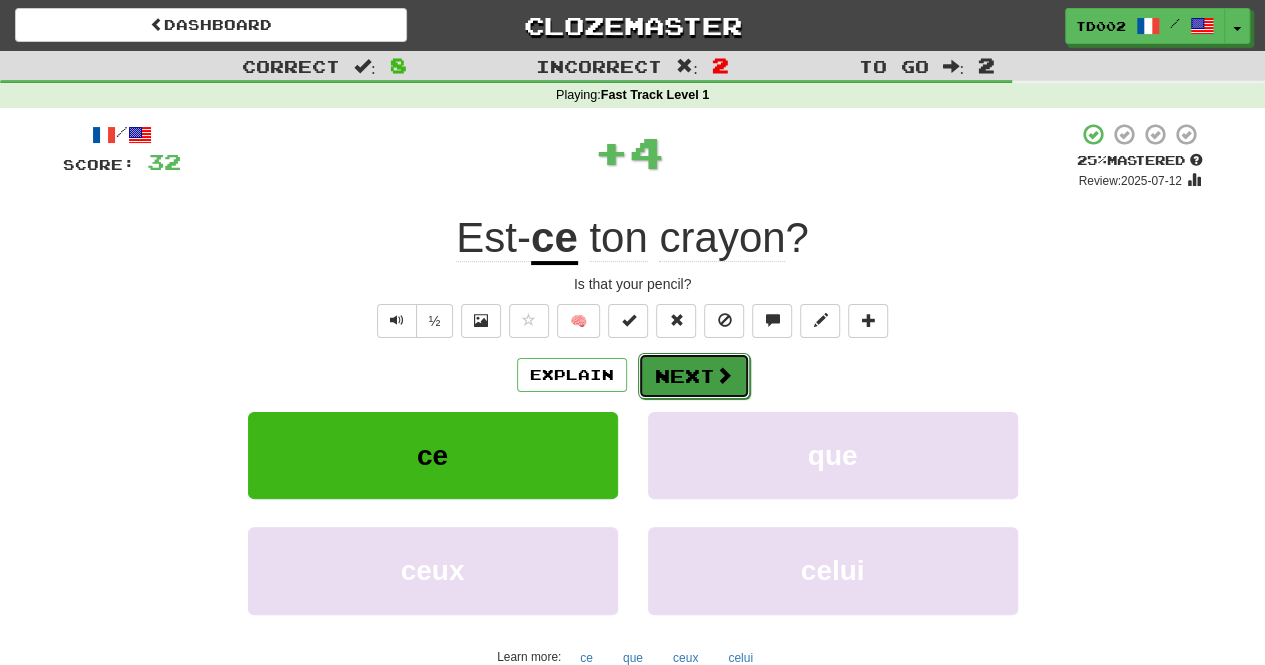 click at bounding box center [724, 375] 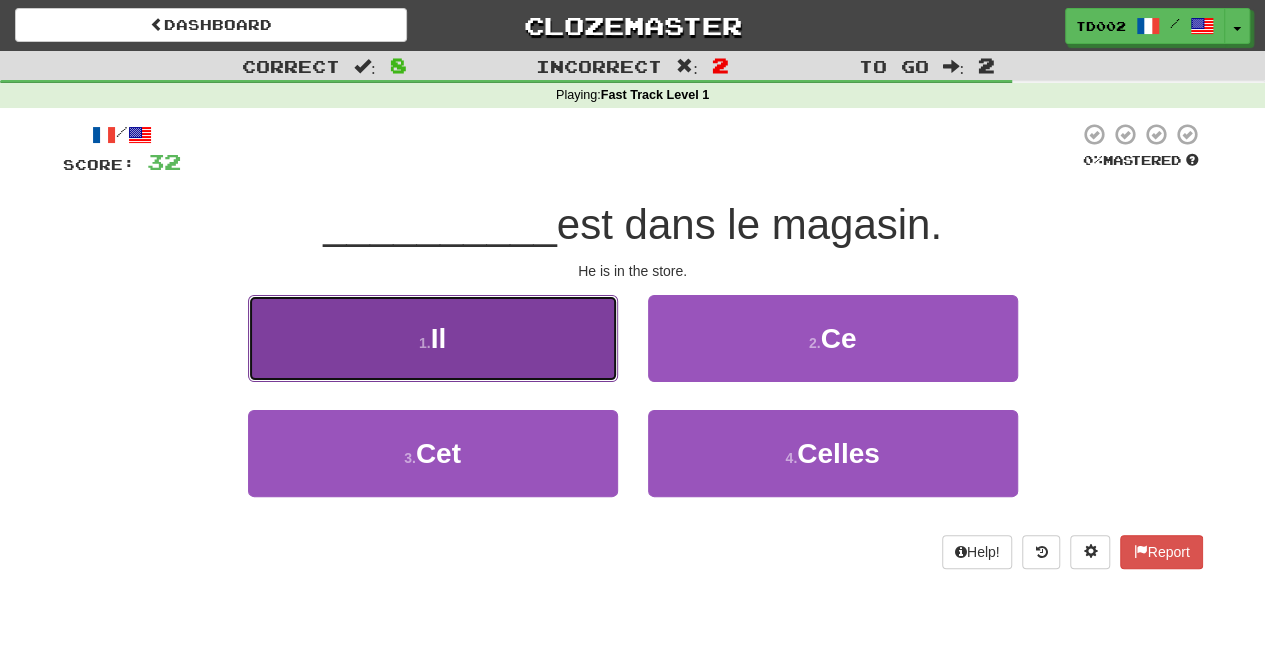 click on "1 .  Il" at bounding box center (433, 338) 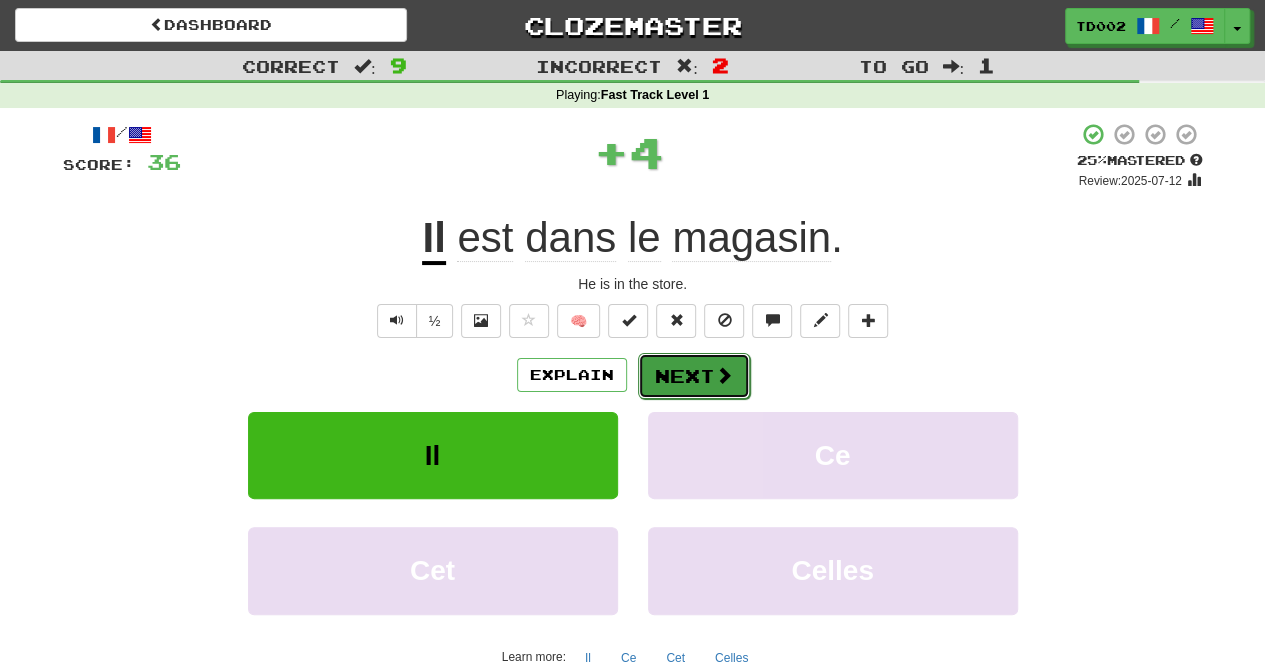 click on "Next" at bounding box center [694, 376] 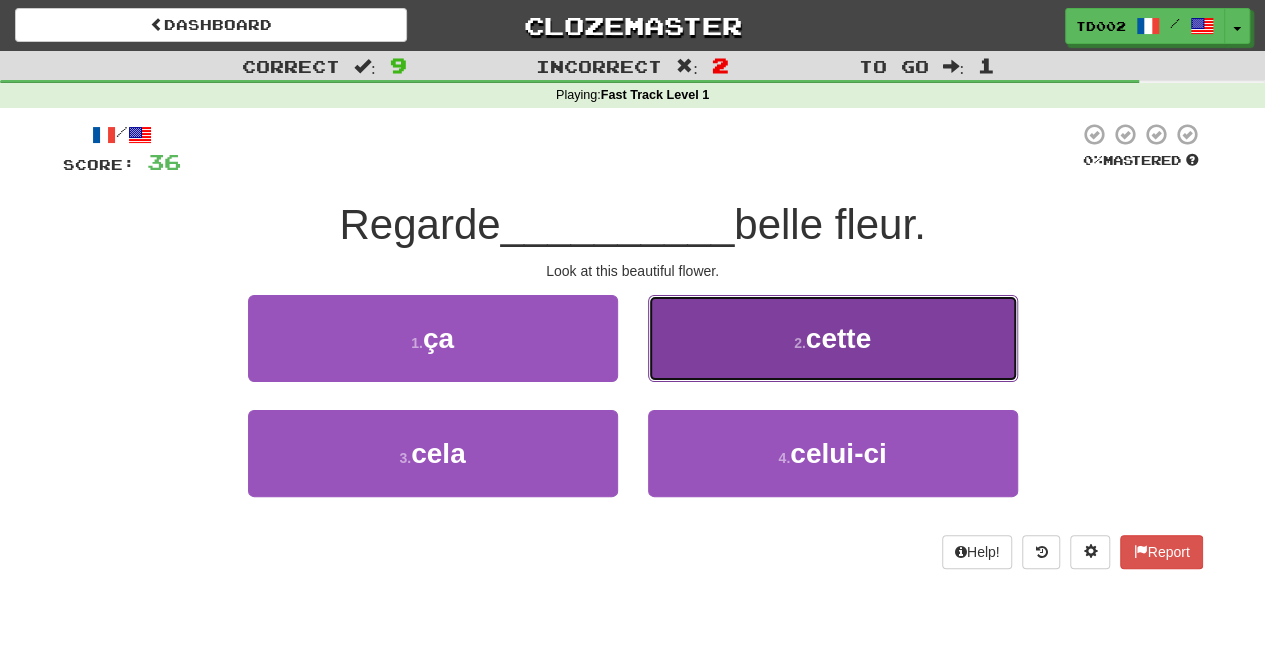 click on "2 .  cette" at bounding box center (833, 338) 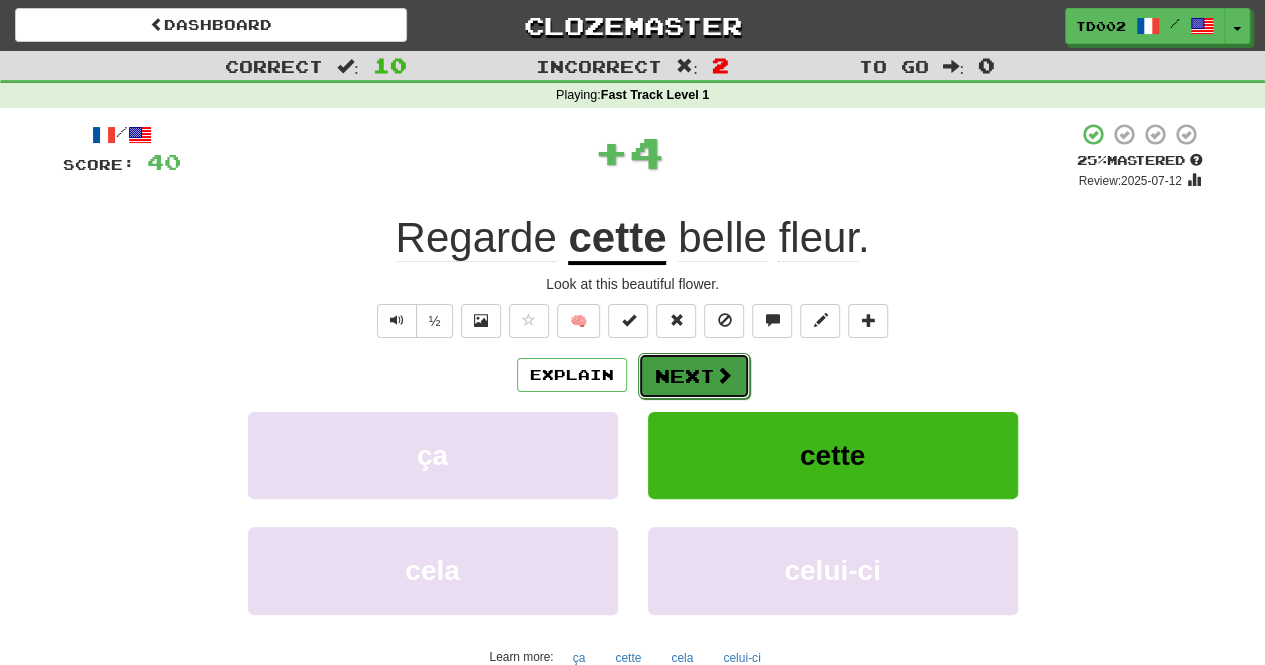 click on "Next" at bounding box center [694, 376] 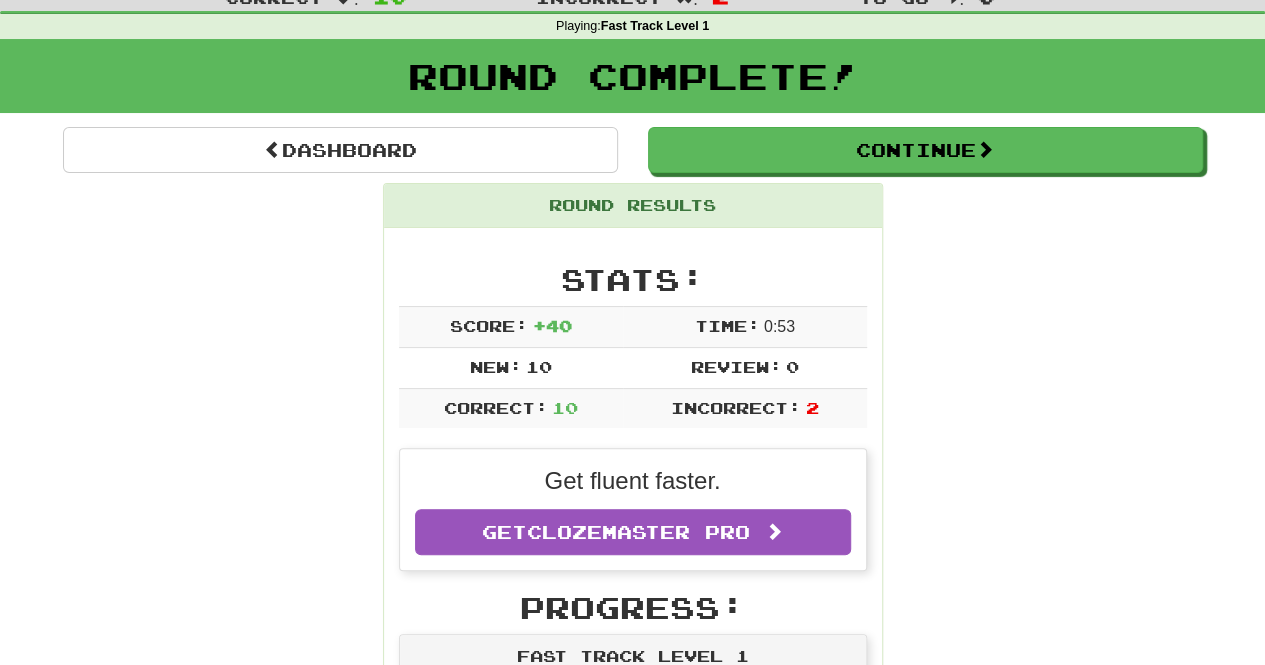 scroll, scrollTop: 200, scrollLeft: 0, axis: vertical 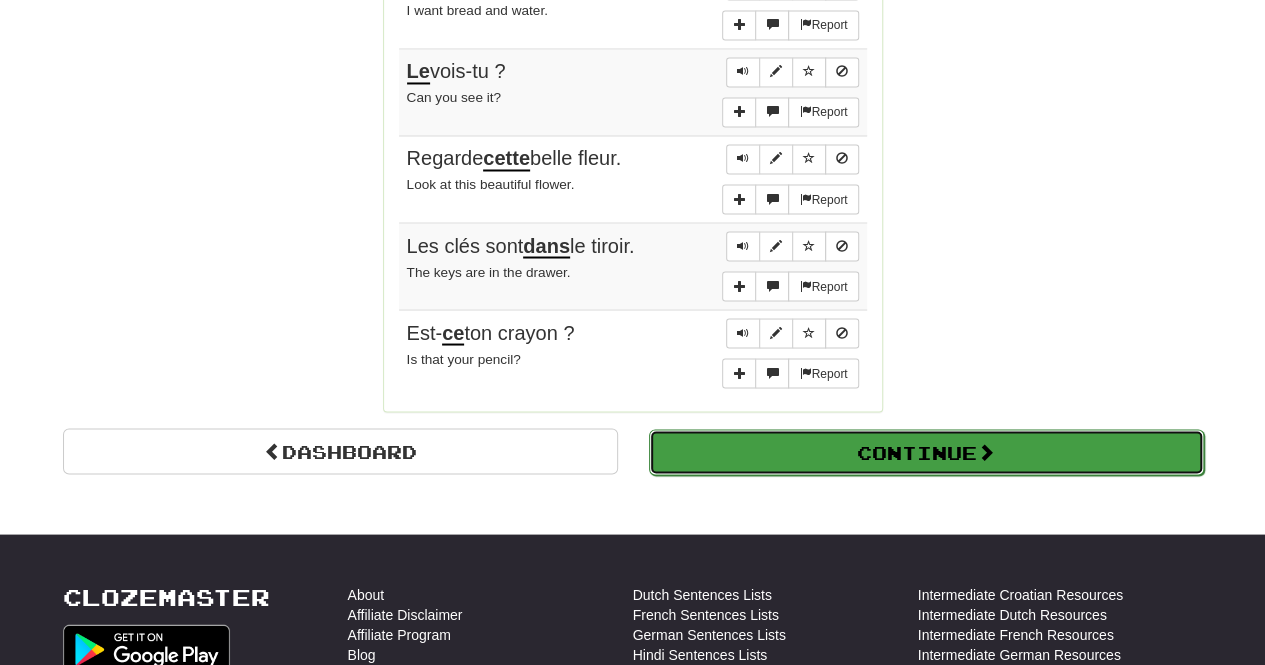 click on "Continue" at bounding box center [926, 452] 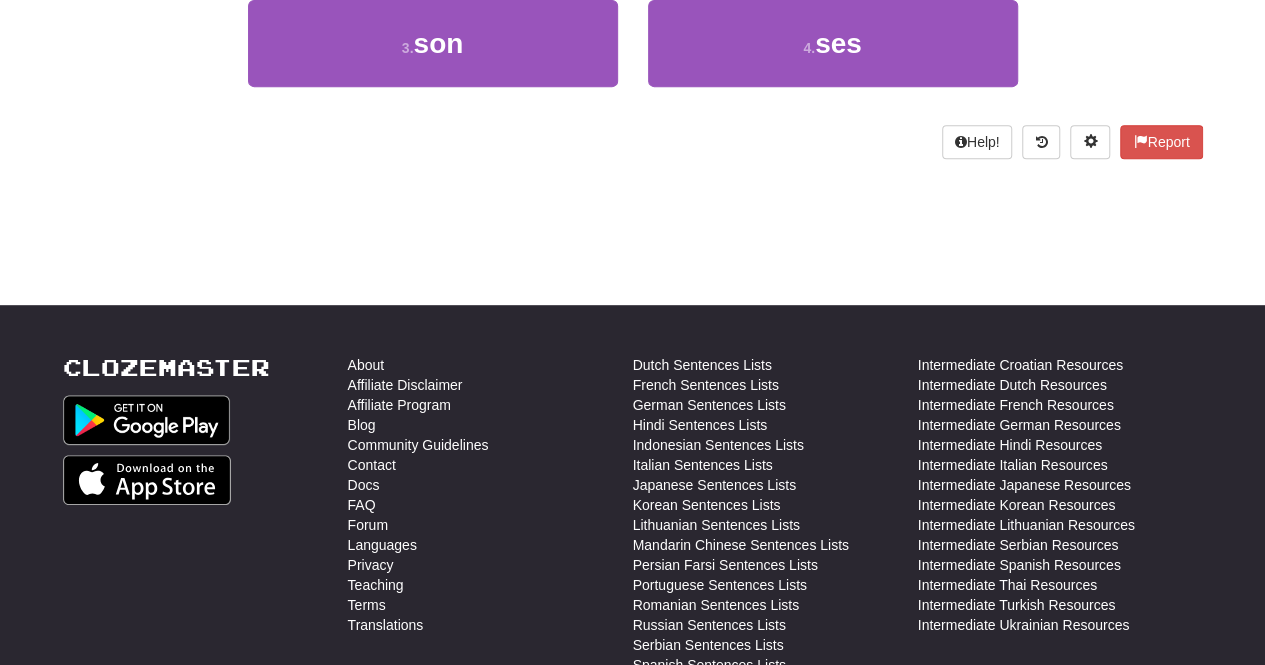 scroll, scrollTop: 10, scrollLeft: 0, axis: vertical 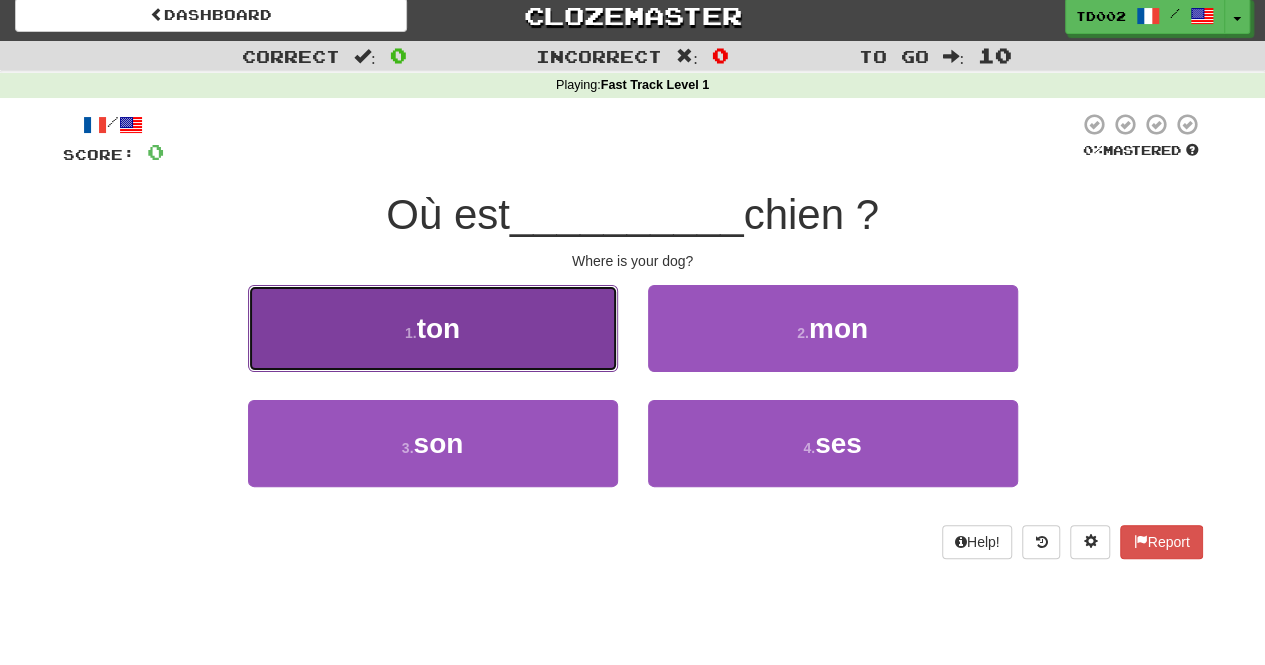 click on "1 .  ton" at bounding box center [433, 328] 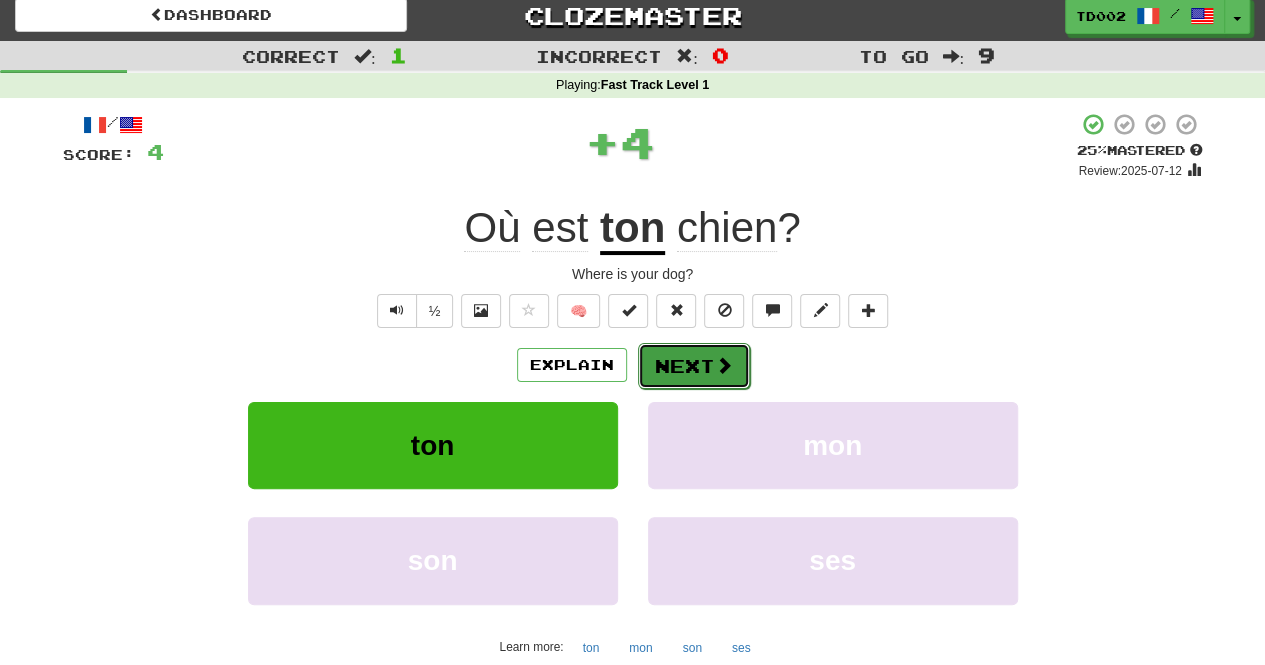 click on "Next" at bounding box center [694, 366] 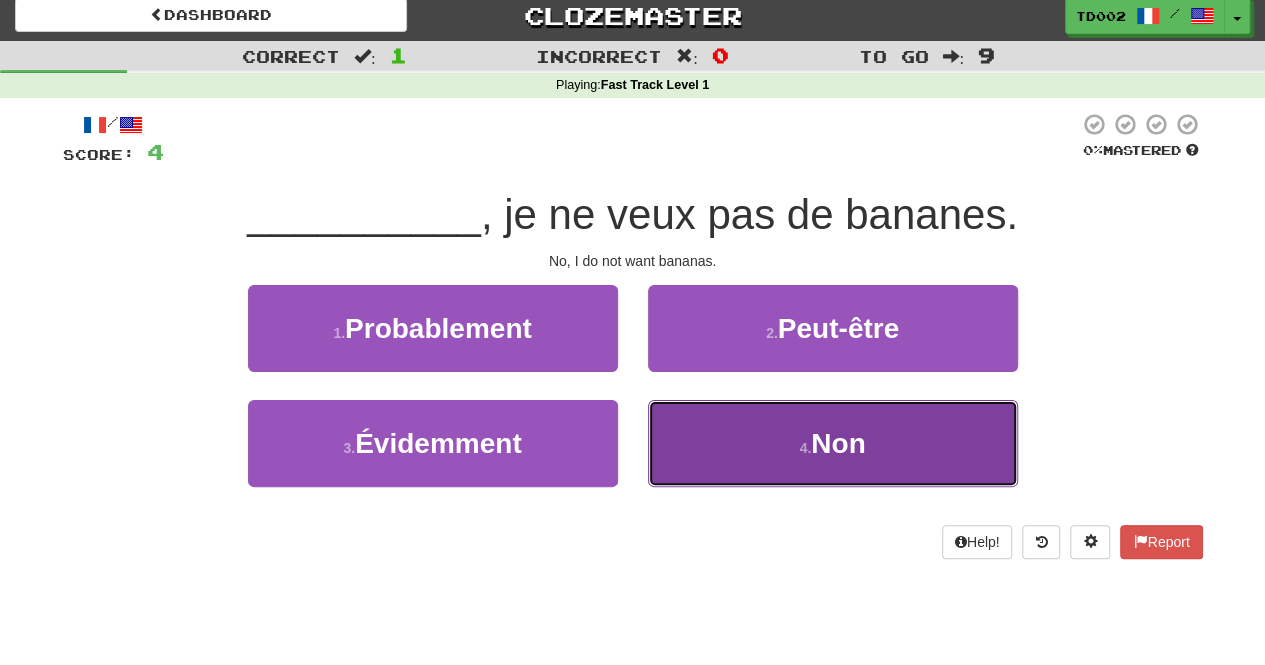 click on "4 .  Non" at bounding box center (833, 443) 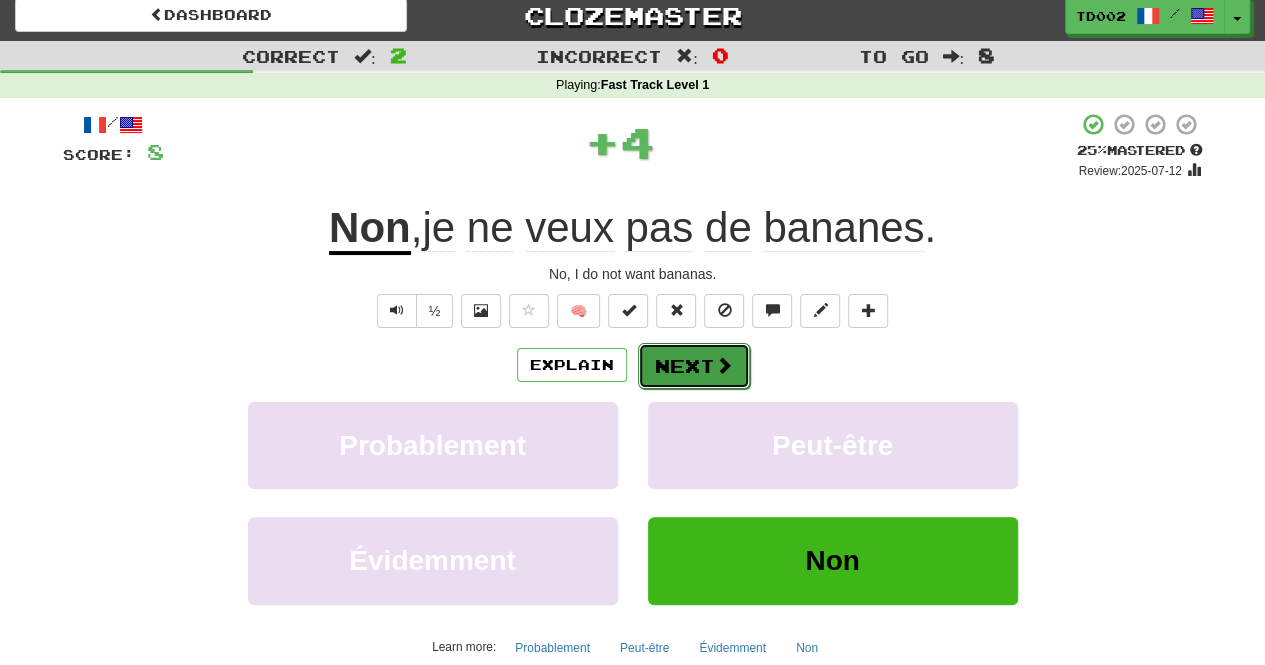click on "Next" at bounding box center (694, 366) 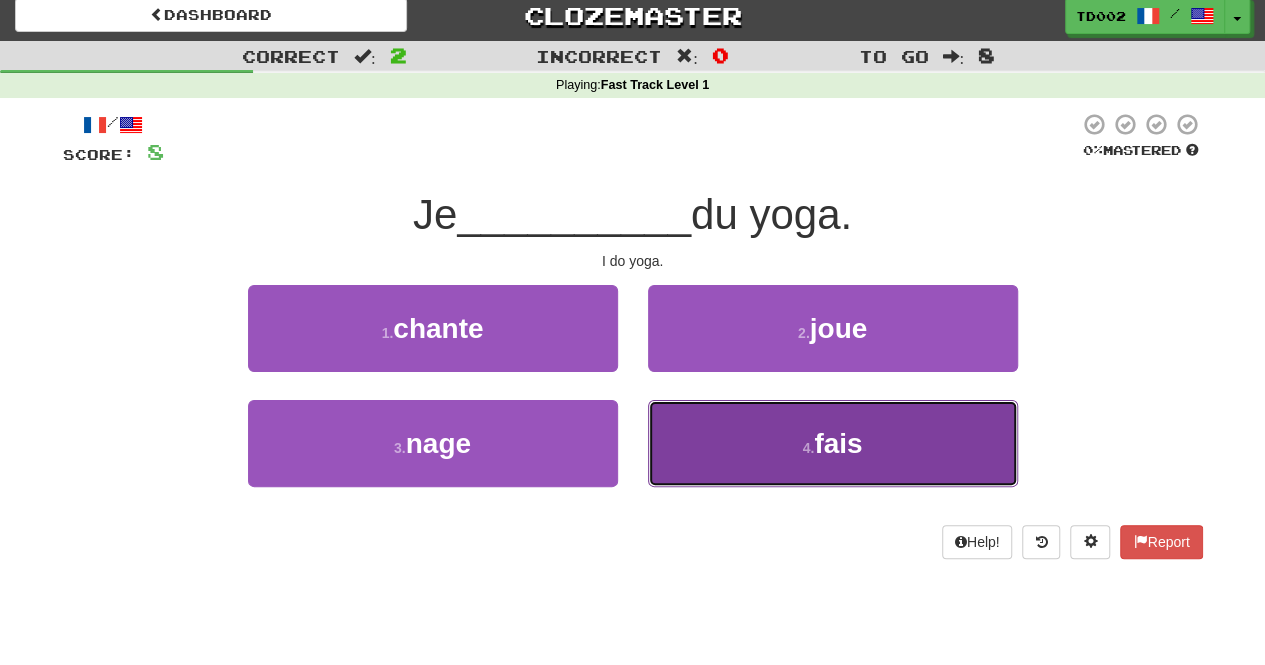 click on "4 .  fais" at bounding box center (833, 443) 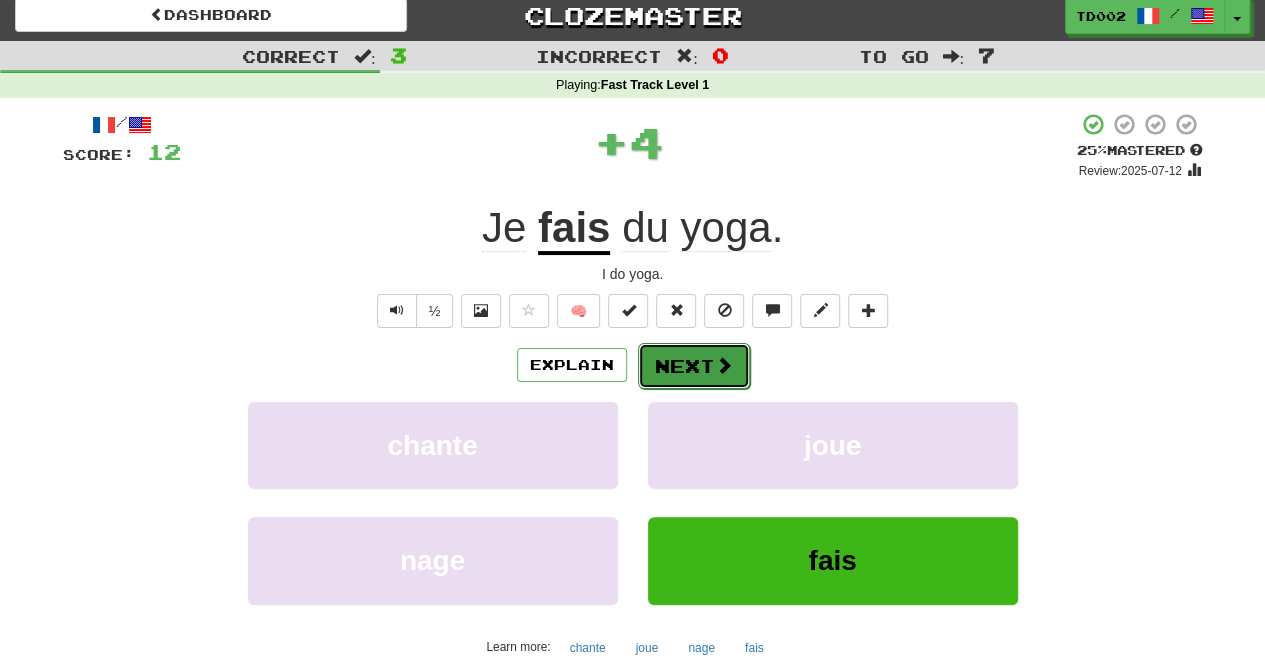 click on "Next" at bounding box center (694, 366) 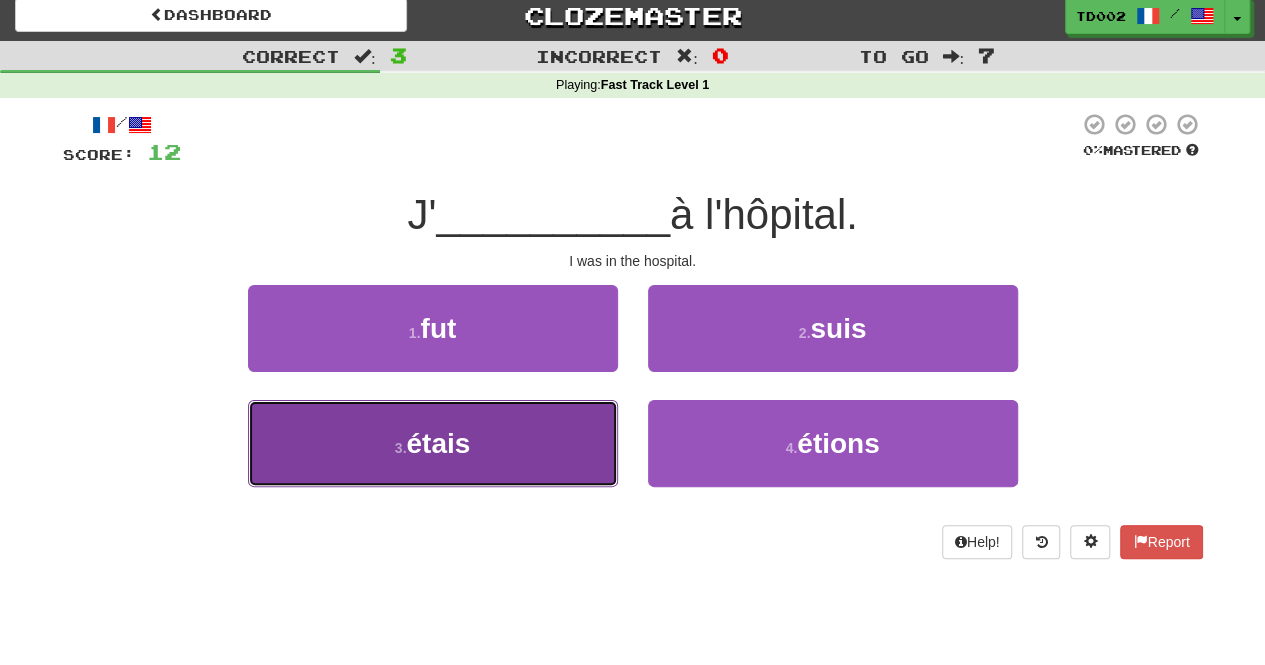 click on "3 .  étais" at bounding box center (433, 443) 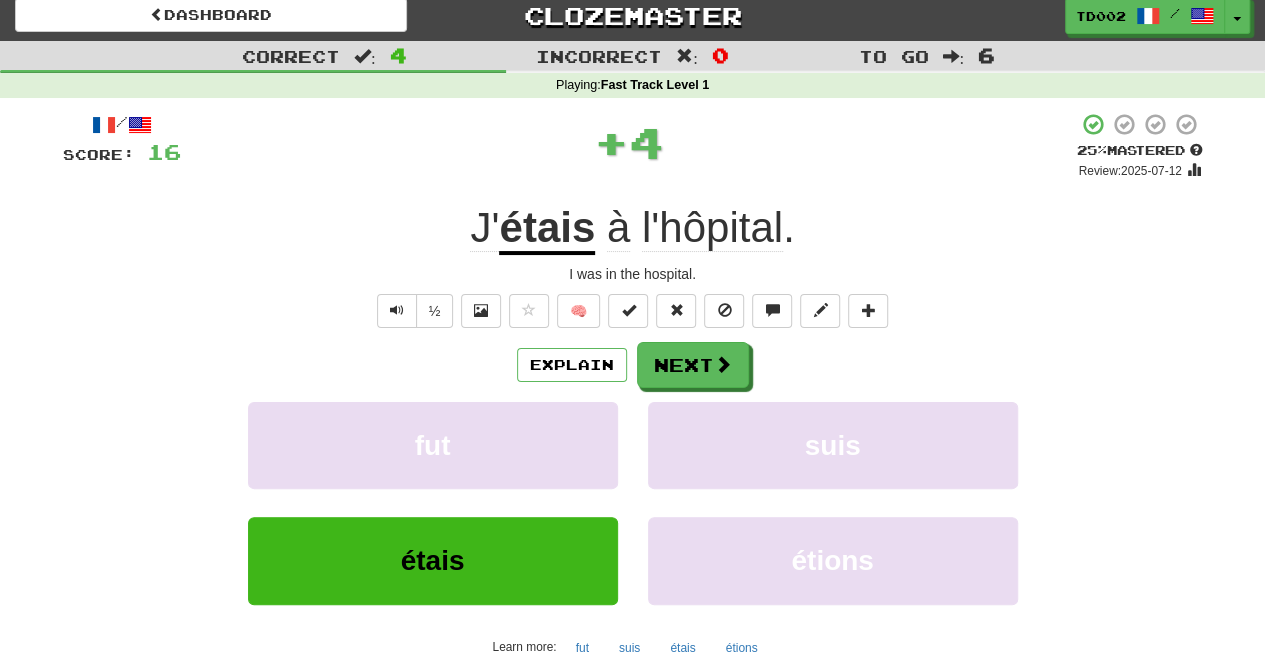 click on "Explain Next fut suis étais étions Learn more: fut suis étais étions" at bounding box center (633, 502) 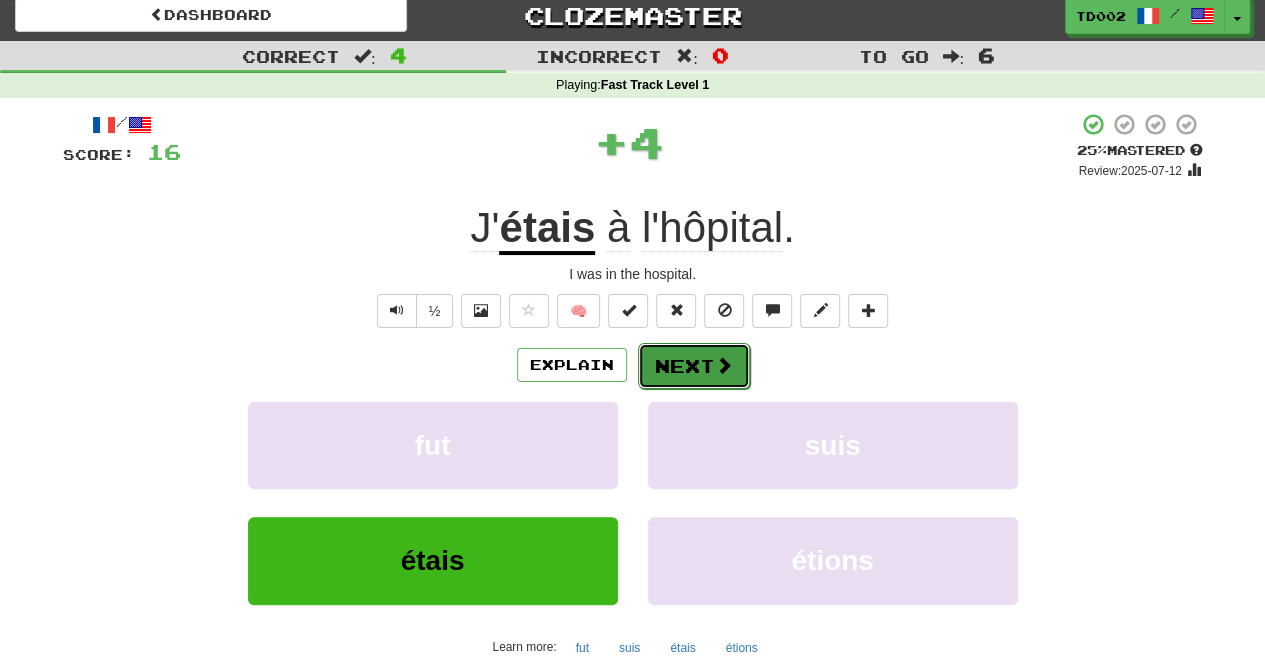 click on "Next" at bounding box center [694, 366] 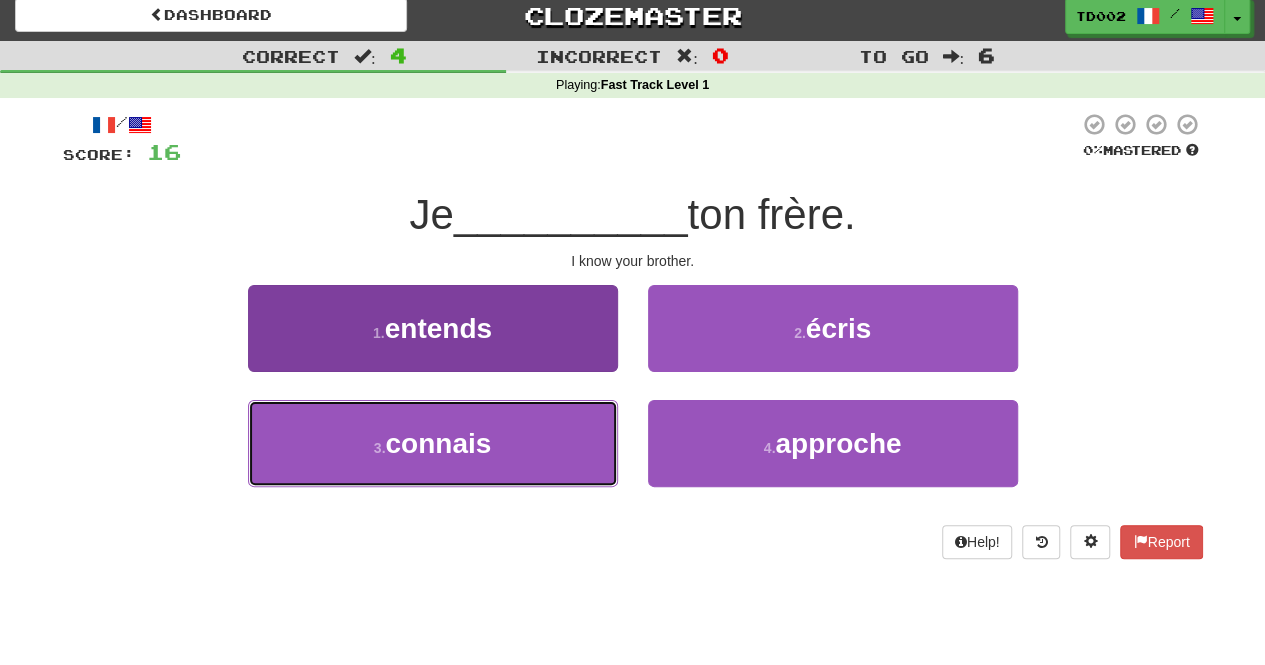 click on "3 .  connais" at bounding box center [433, 443] 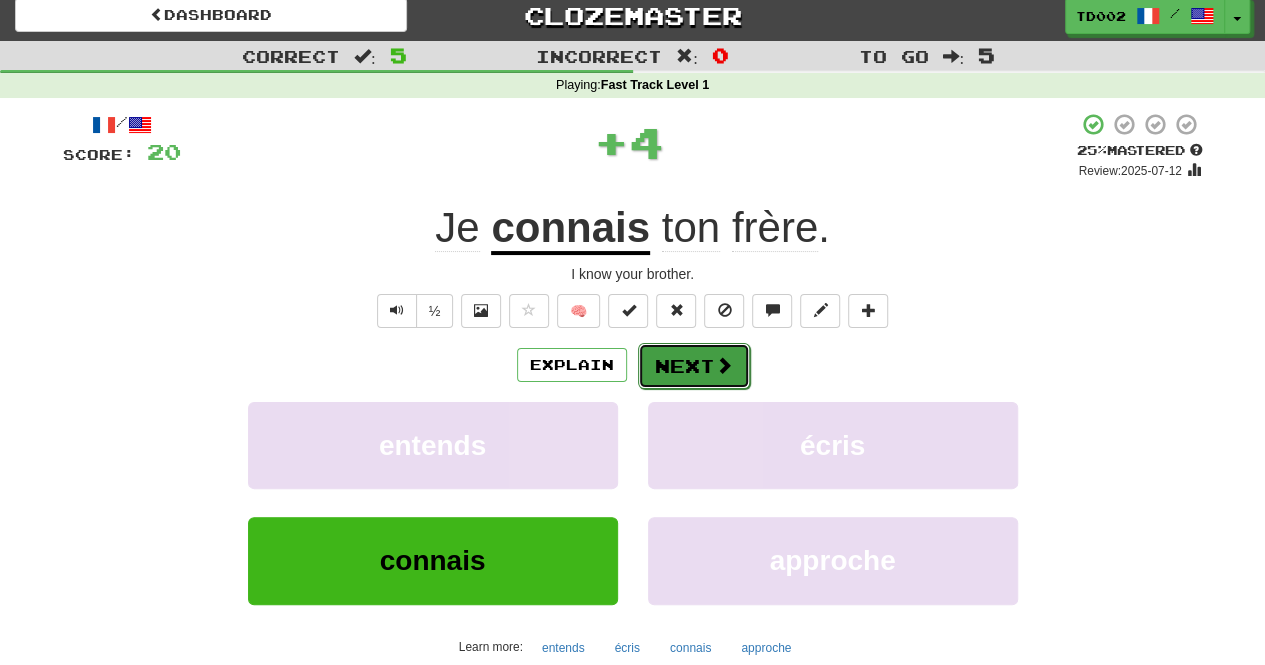 click on "Next" at bounding box center (694, 366) 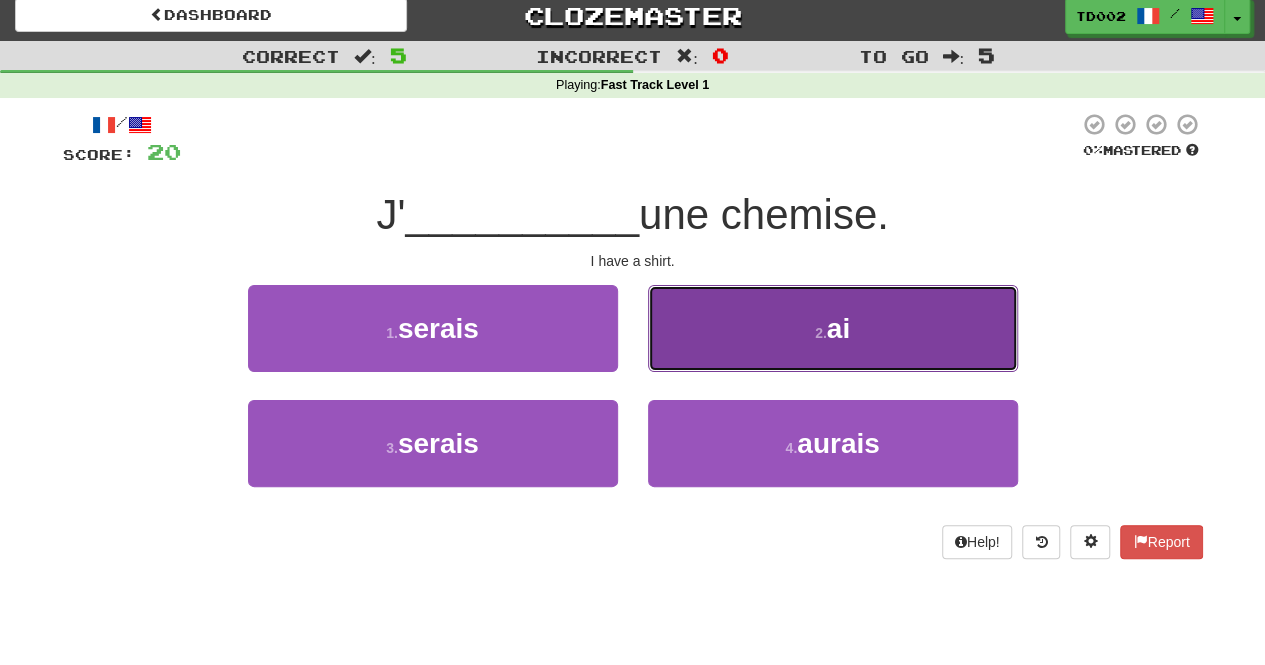 click on "2 .  ai" at bounding box center (833, 328) 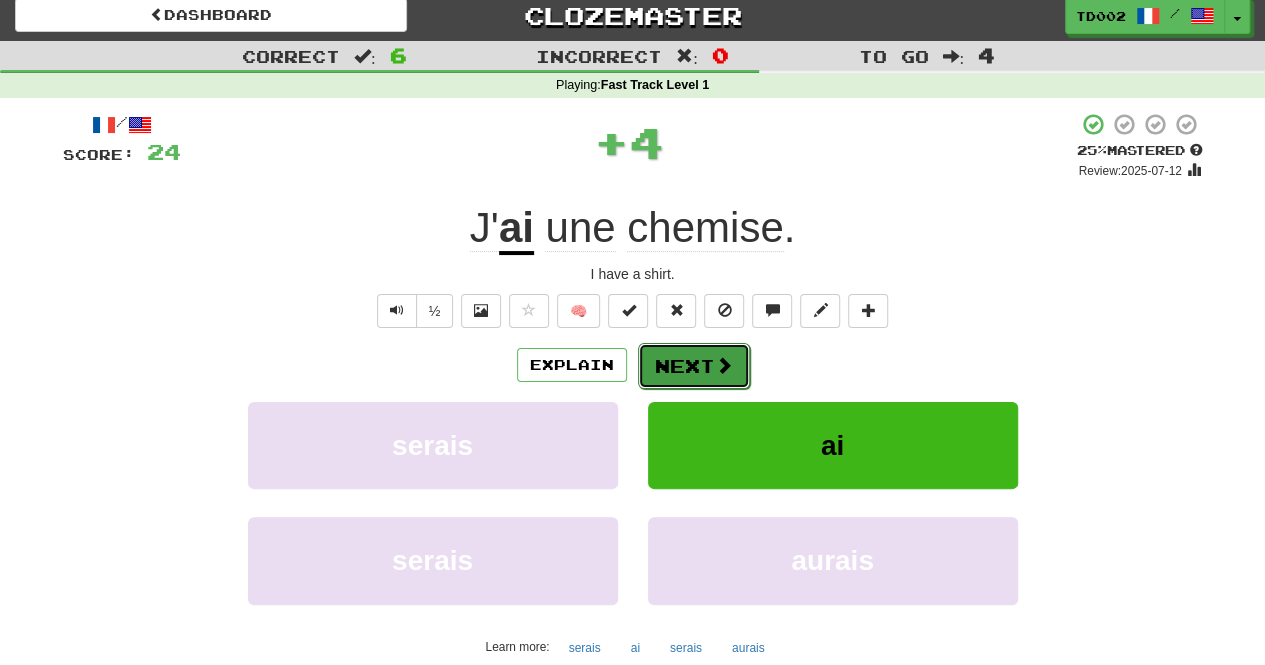 click on "Next" at bounding box center [694, 366] 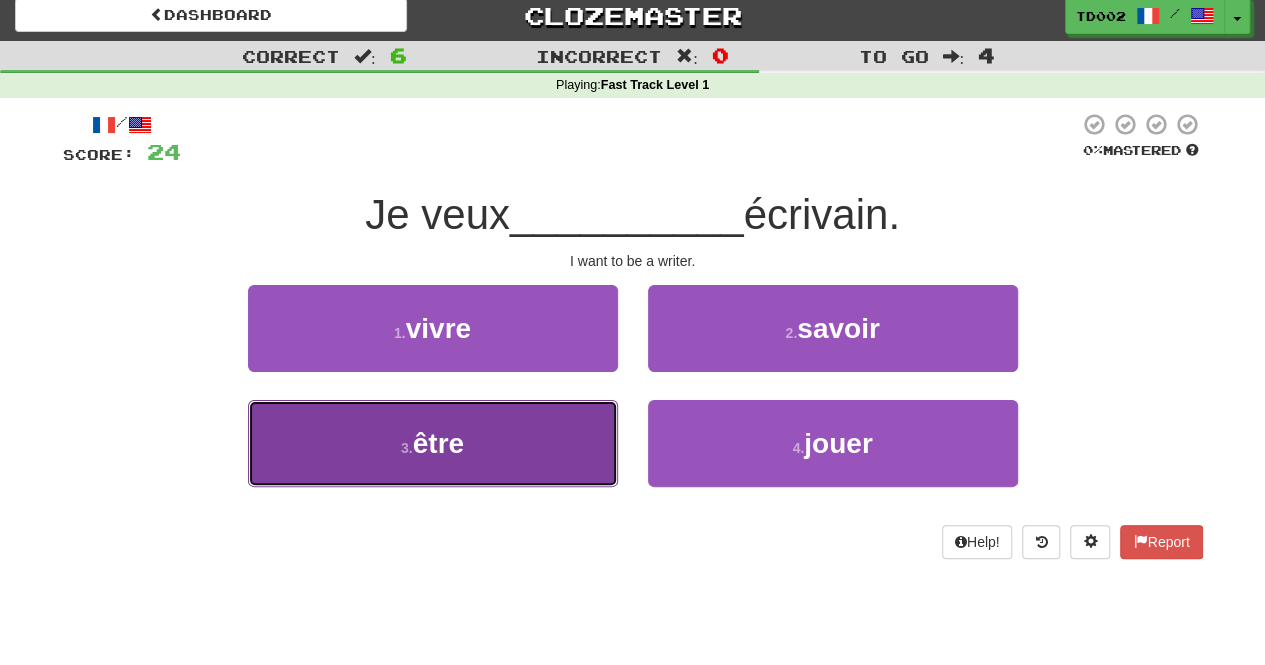 click on "3 .  être" at bounding box center (433, 443) 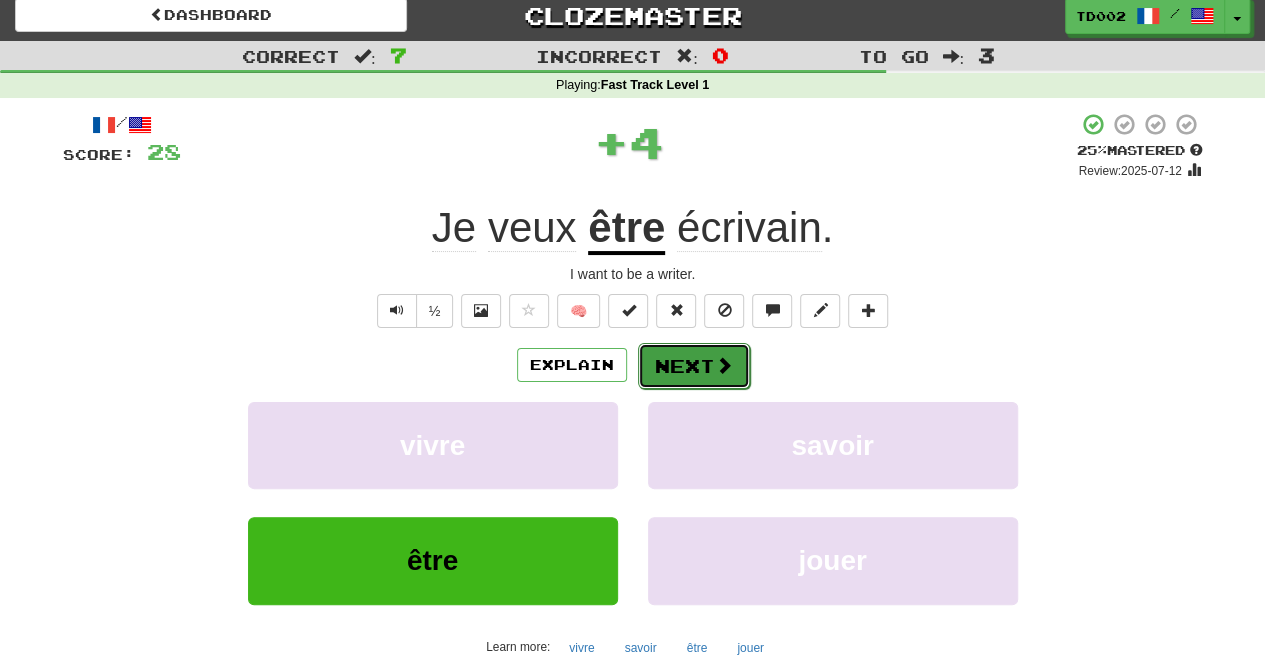 click at bounding box center (724, 365) 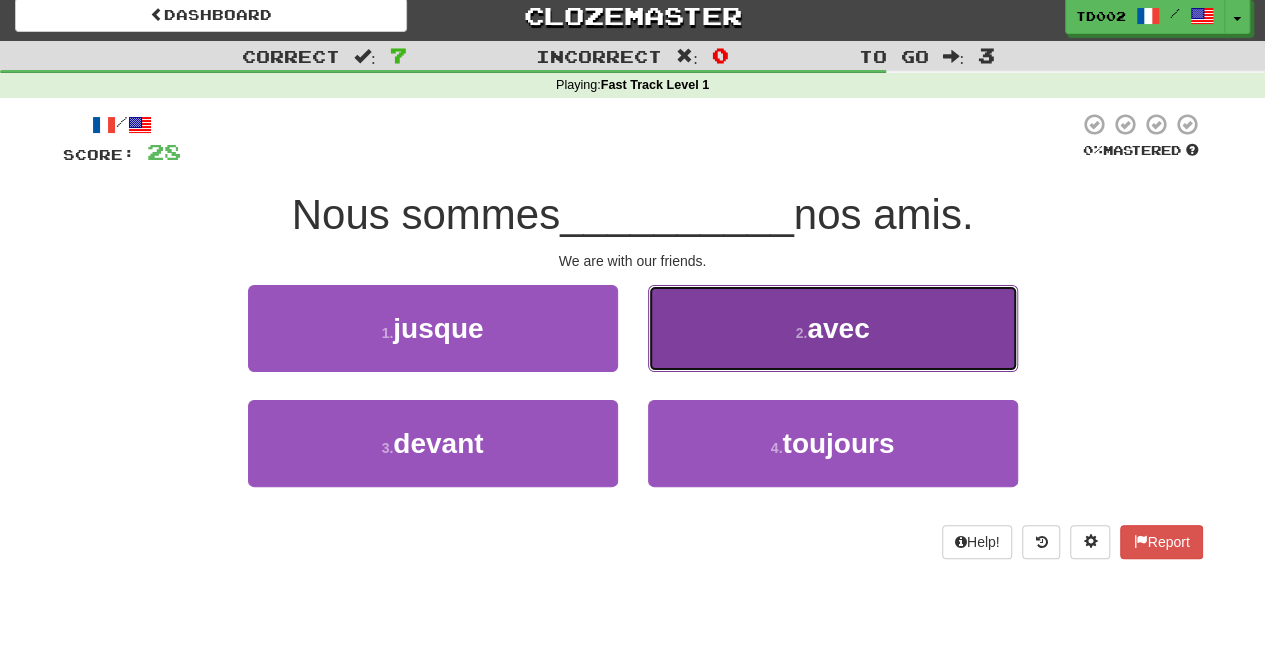 click on "2 .  avec" at bounding box center (833, 328) 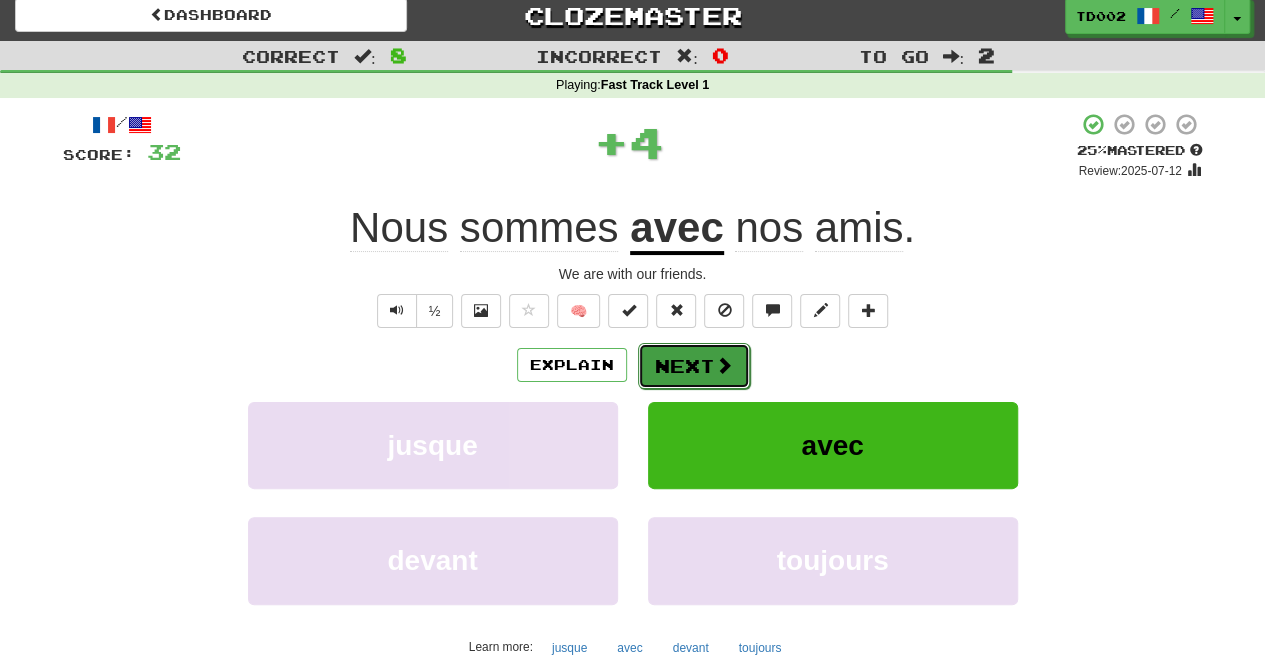 click at bounding box center [724, 365] 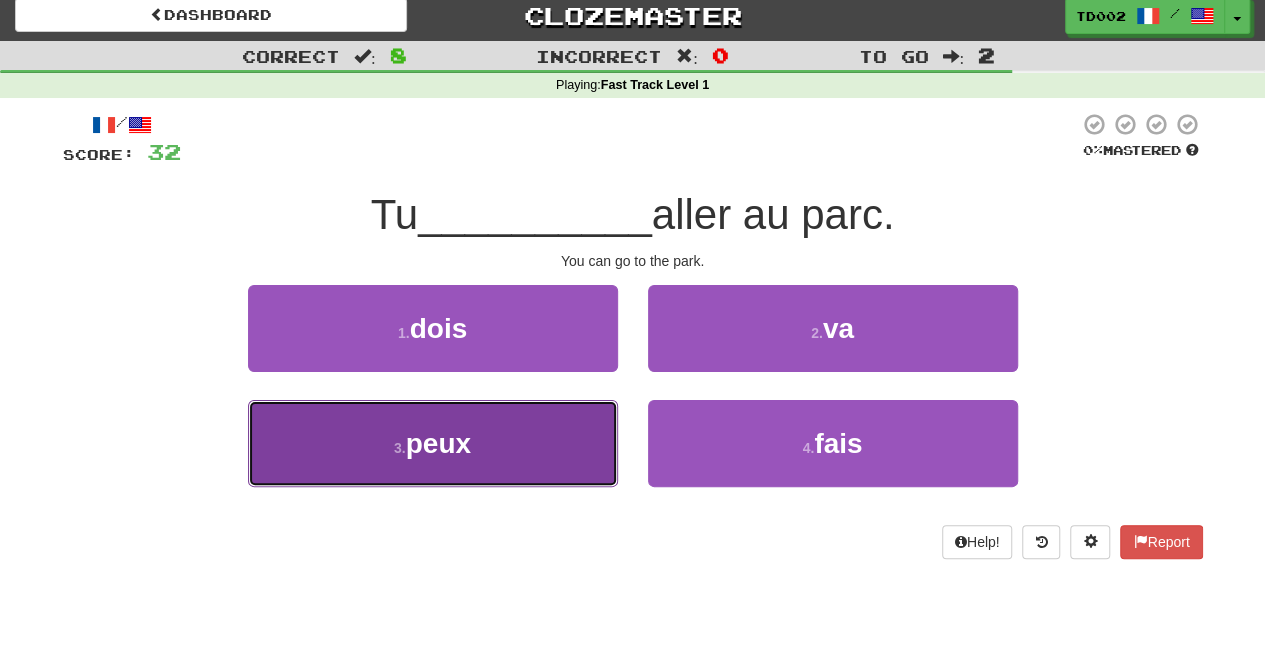 click on "3 .  peux" at bounding box center [433, 443] 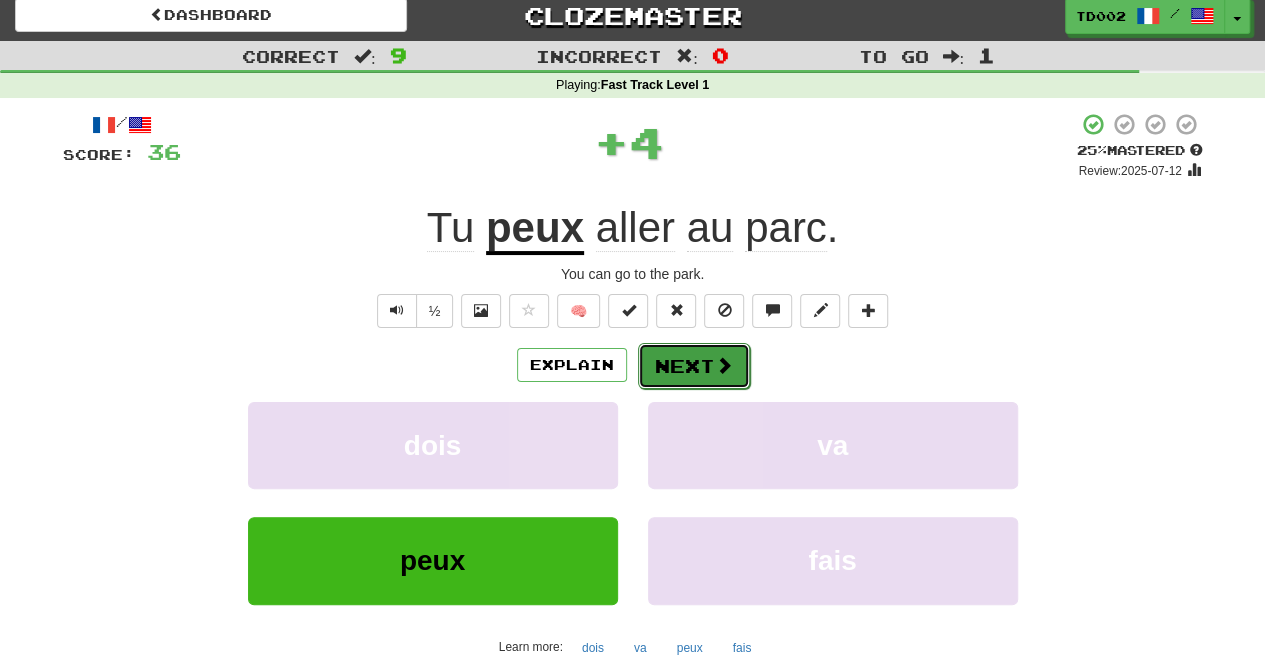 click on "Next" at bounding box center (694, 366) 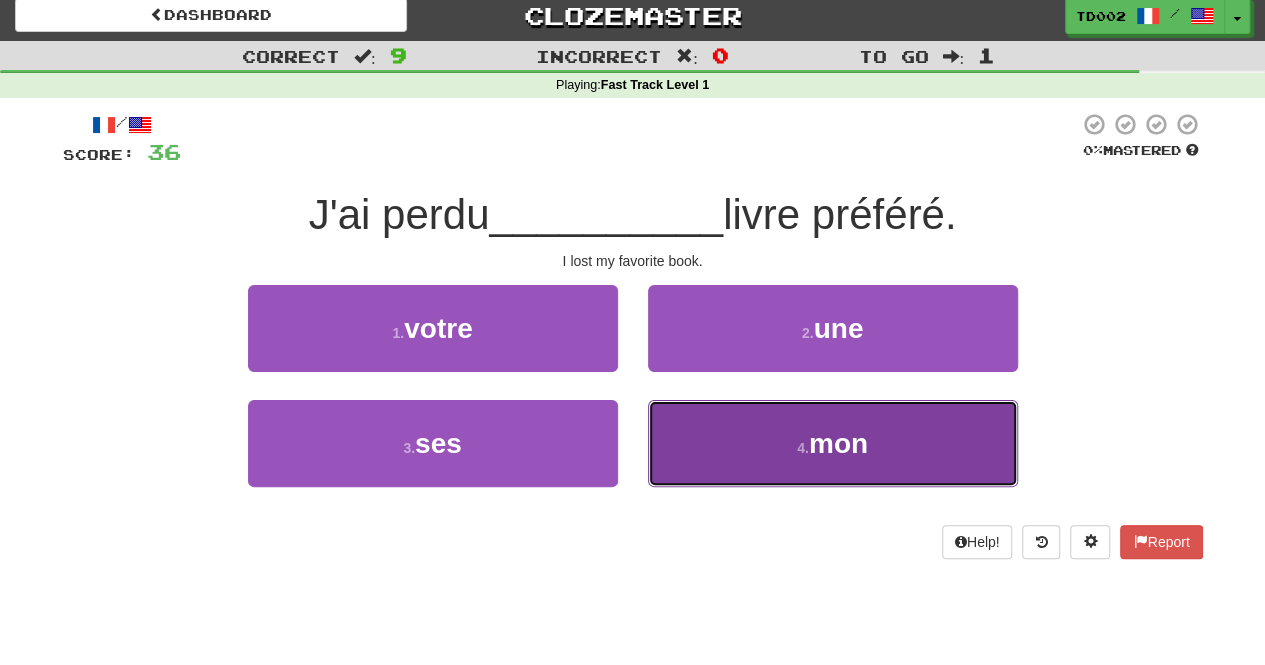 click on "4 .  mon" at bounding box center [833, 443] 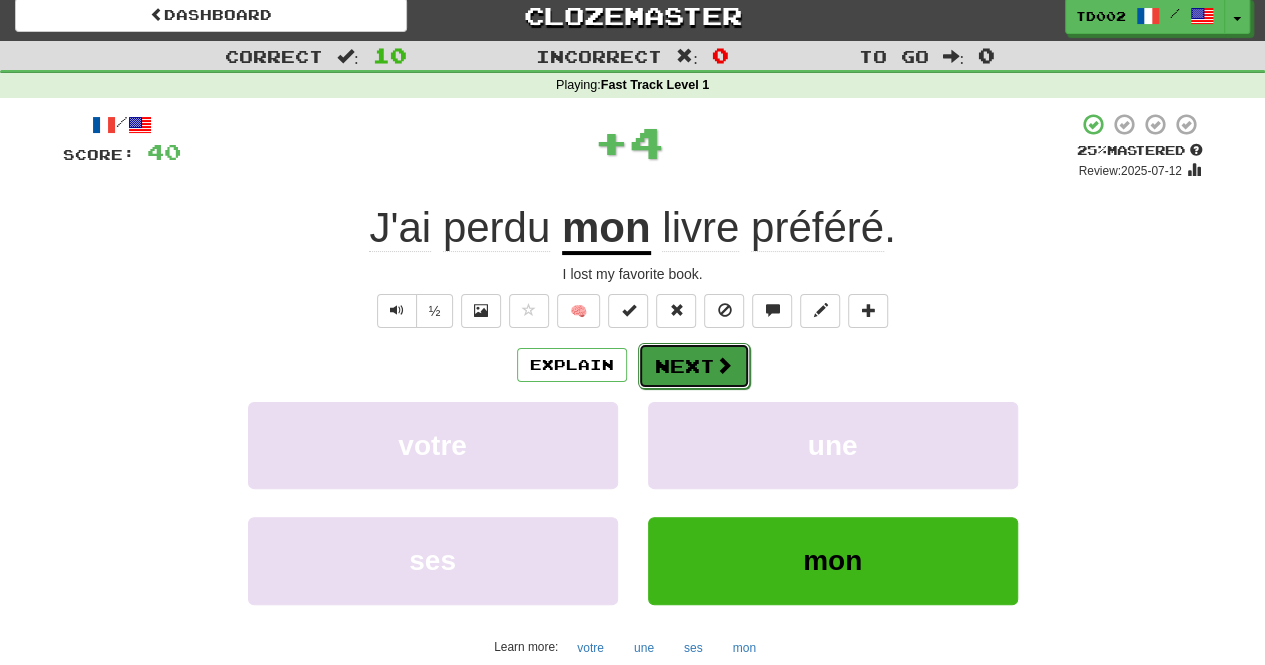 click at bounding box center (724, 365) 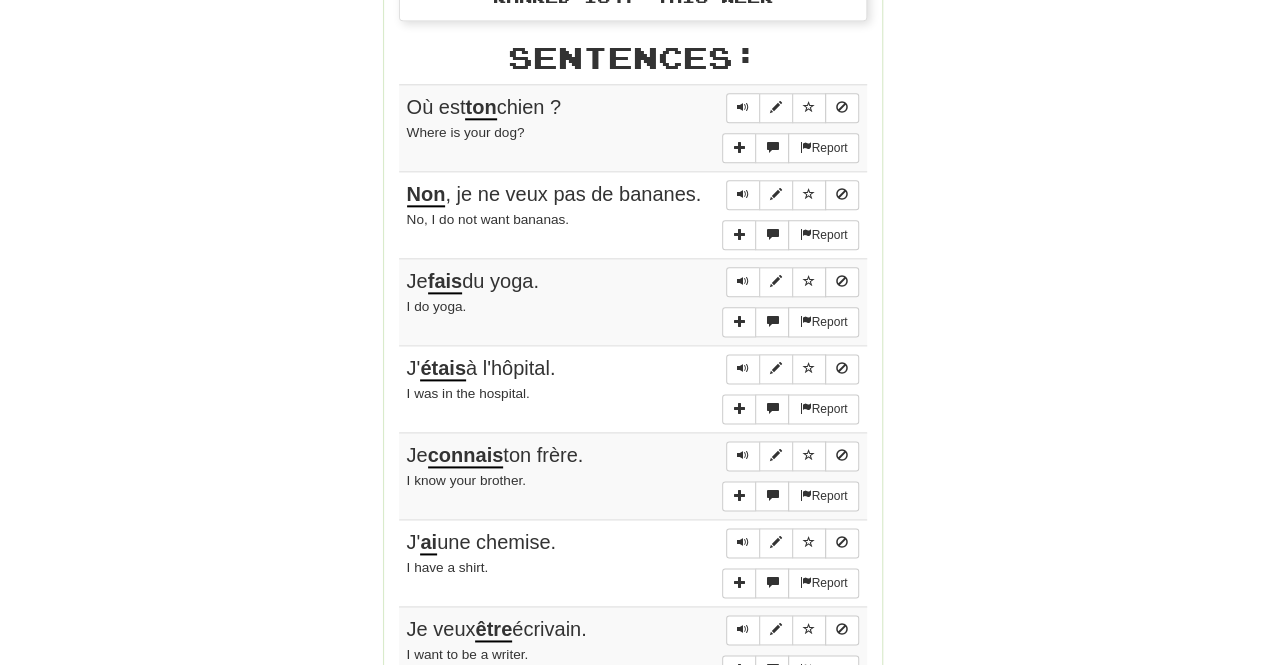 scroll, scrollTop: 910, scrollLeft: 0, axis: vertical 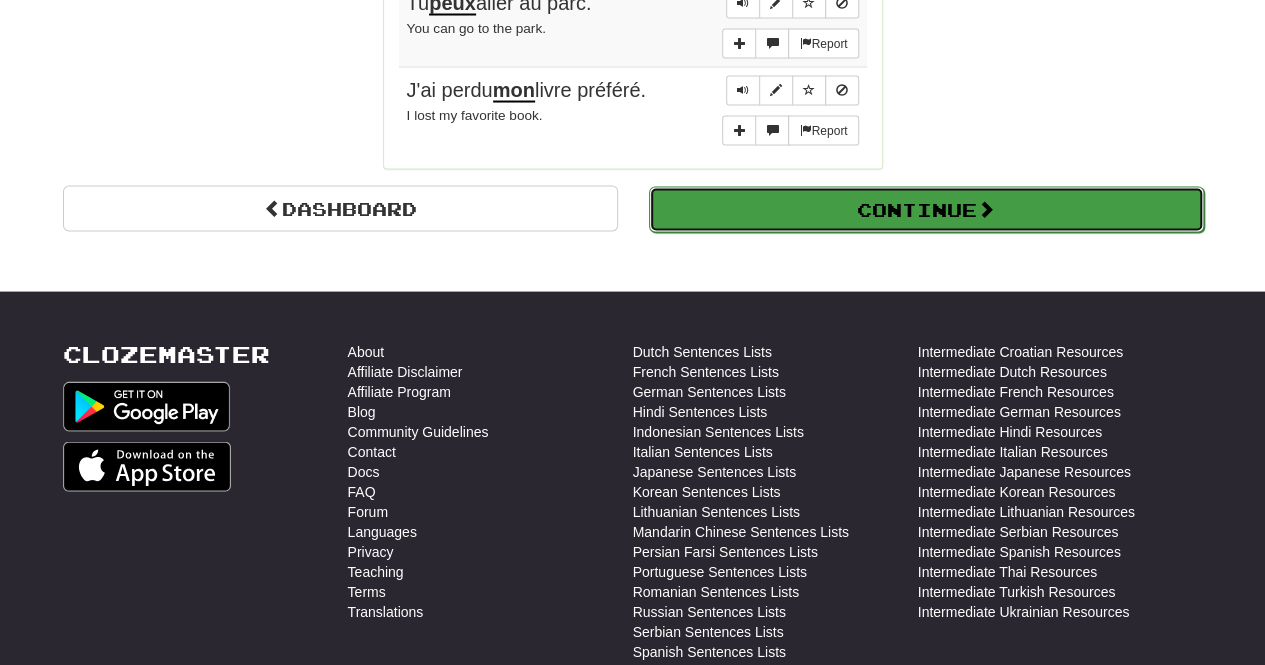 click on "Continue" at bounding box center [926, 210] 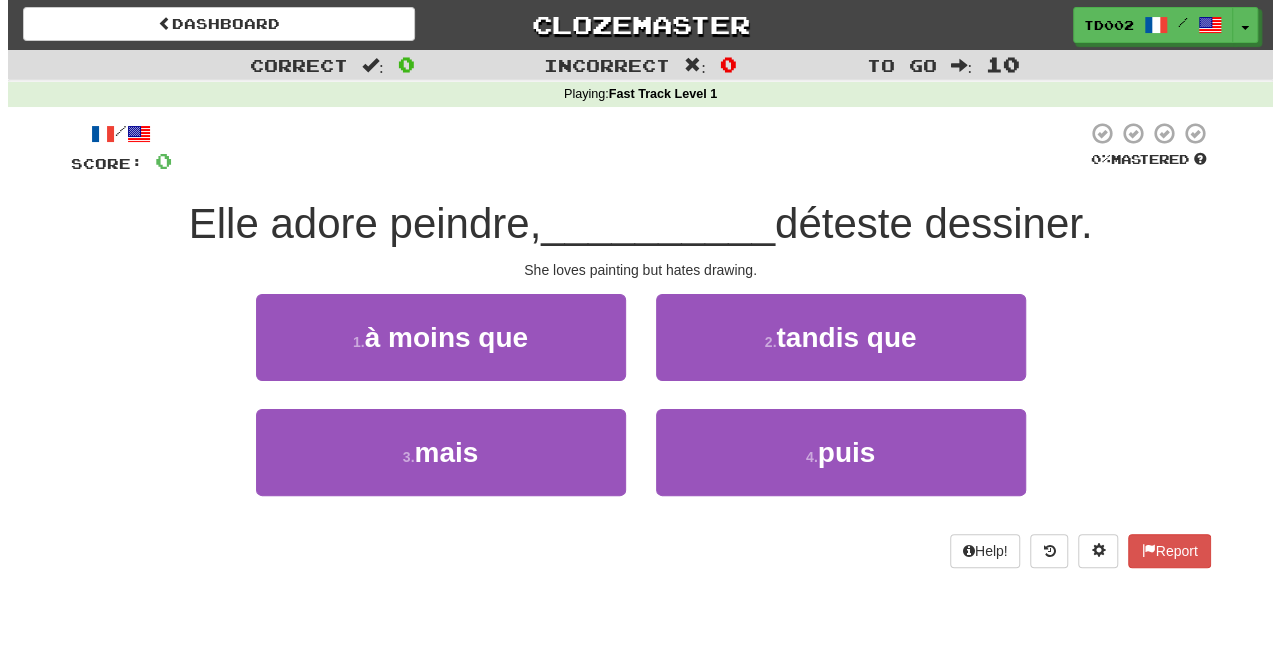 scroll, scrollTop: 0, scrollLeft: 0, axis: both 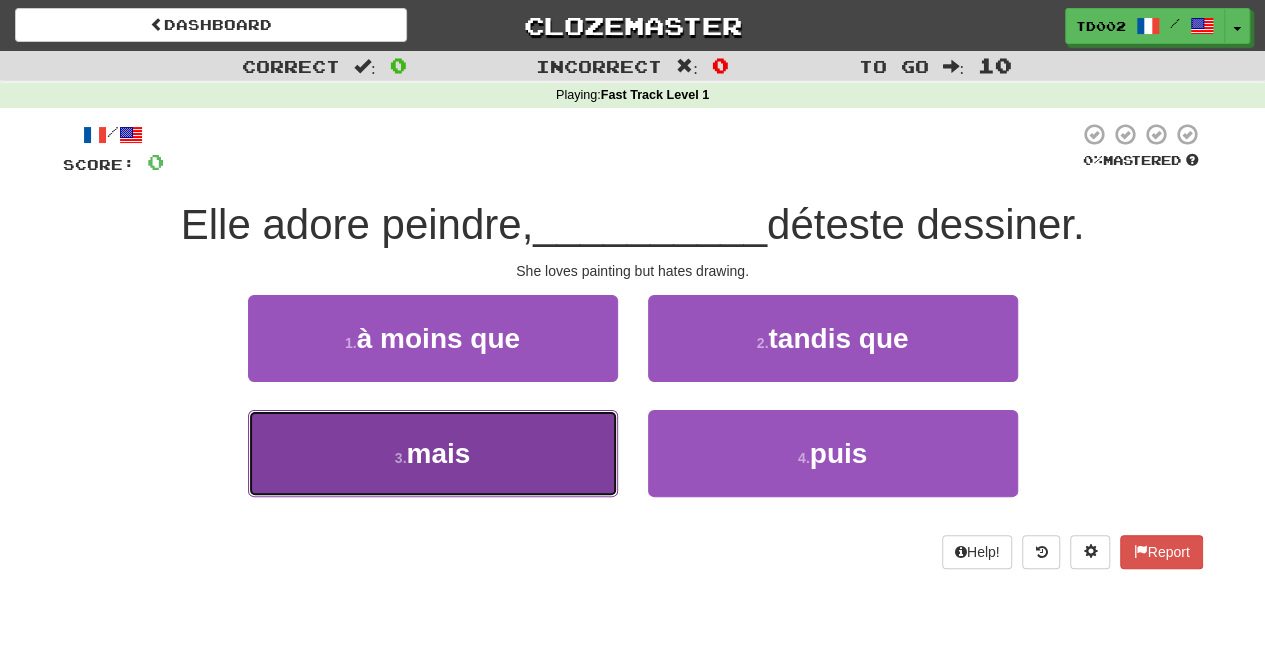click on "3 .  mais" at bounding box center [433, 453] 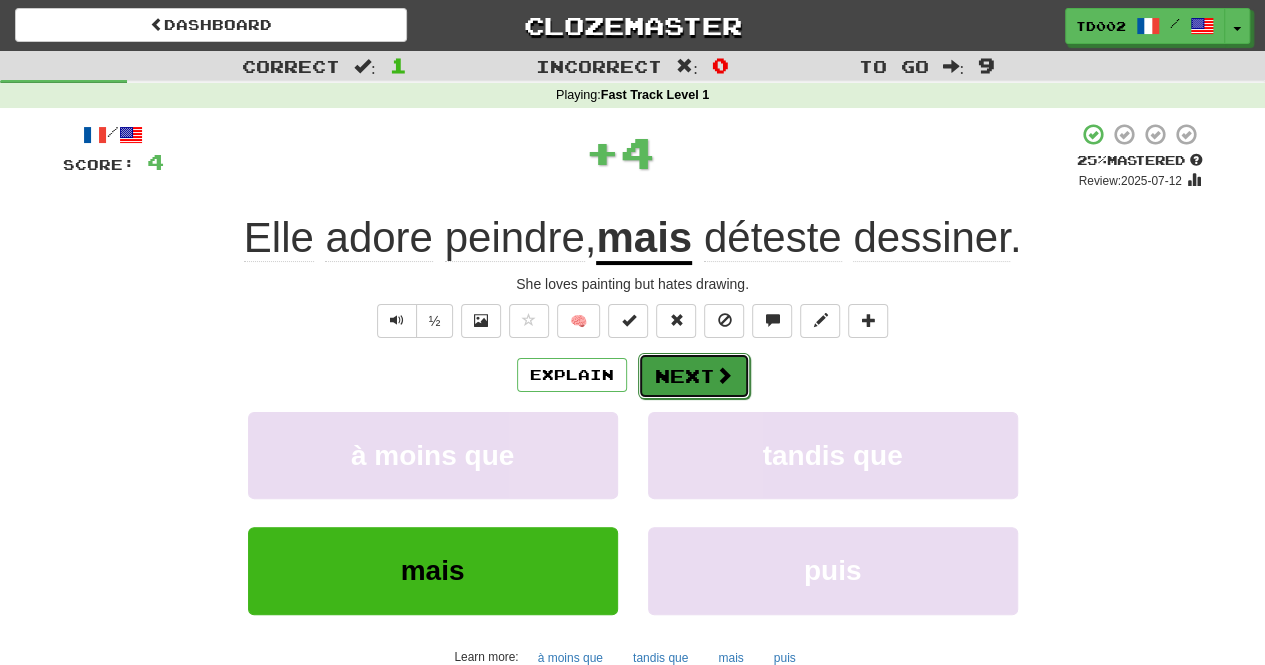 click on "Next" at bounding box center [694, 376] 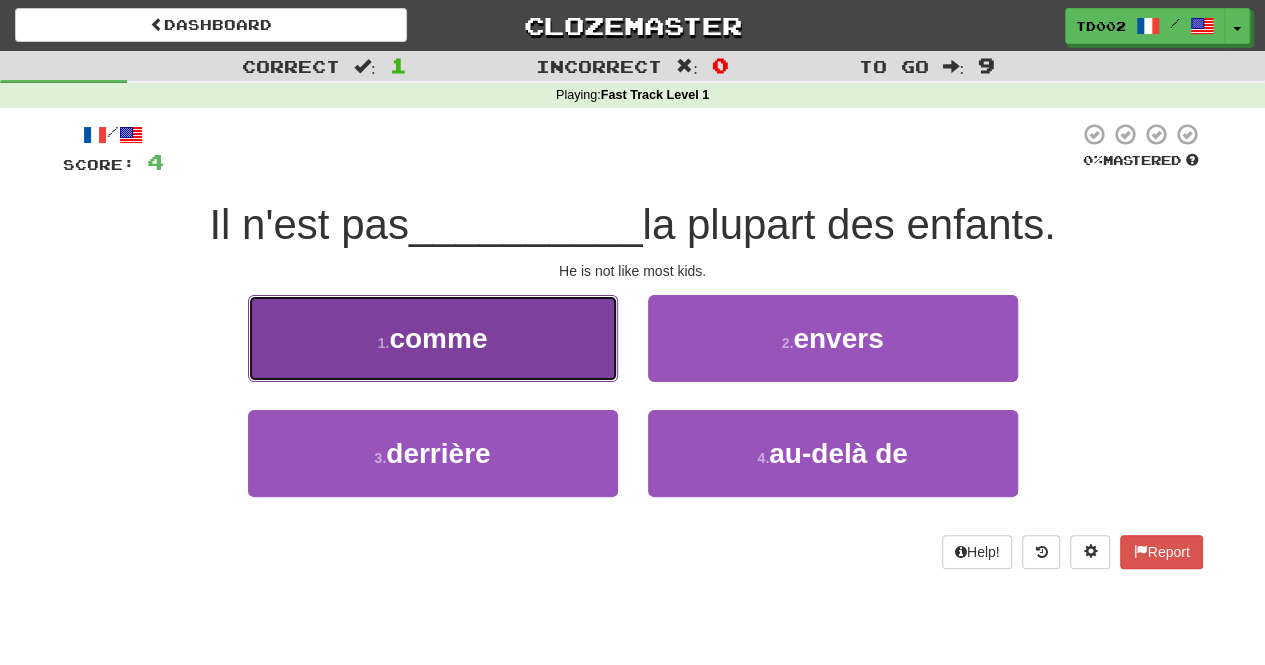 click on "1 .  comme" at bounding box center (433, 338) 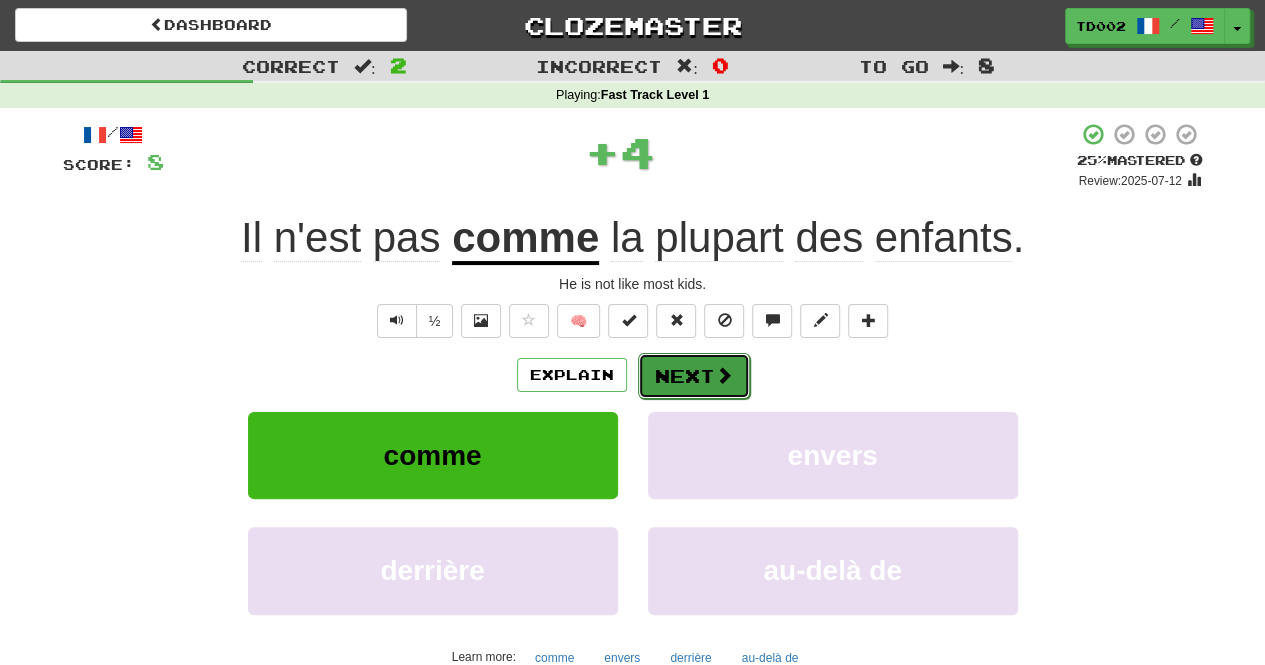 click on "Next" at bounding box center [694, 376] 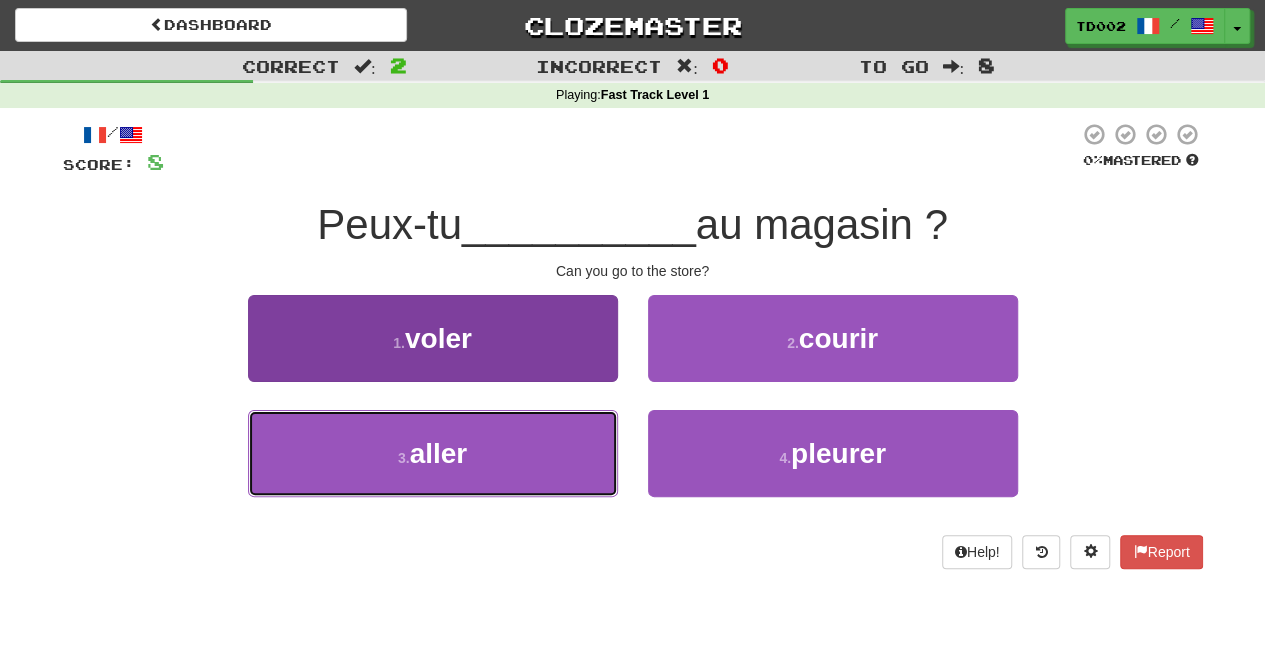 click on "3 .  aller" at bounding box center [433, 453] 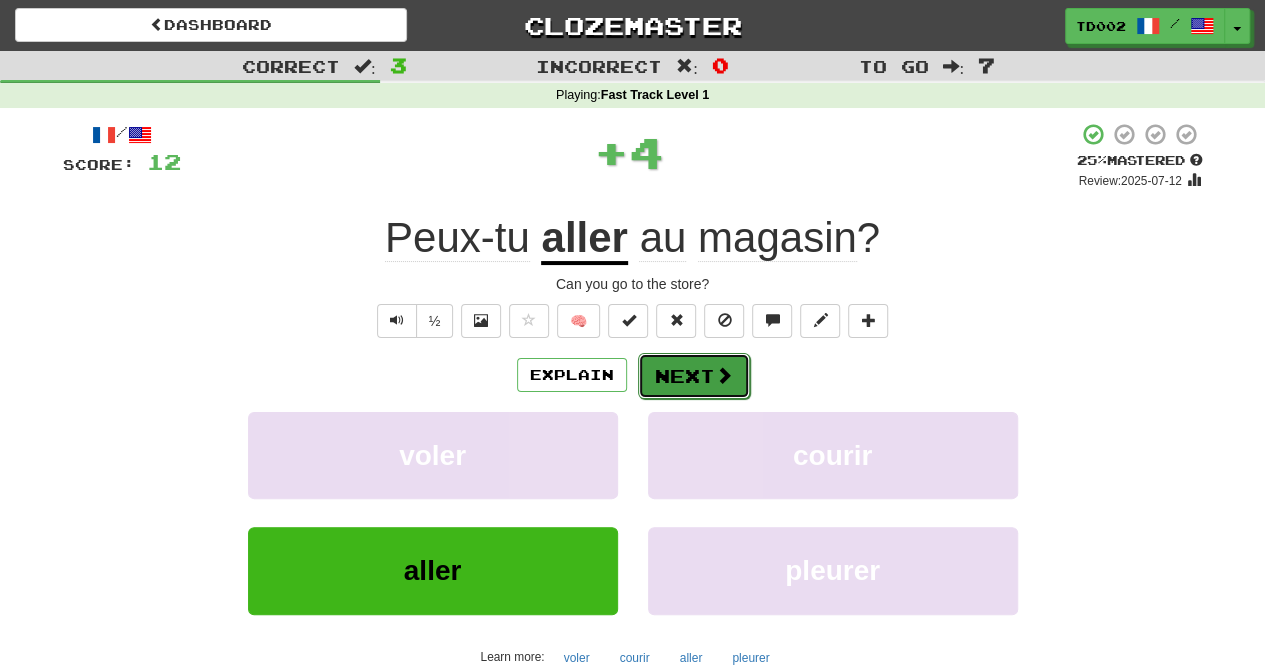click on "Next" at bounding box center [694, 376] 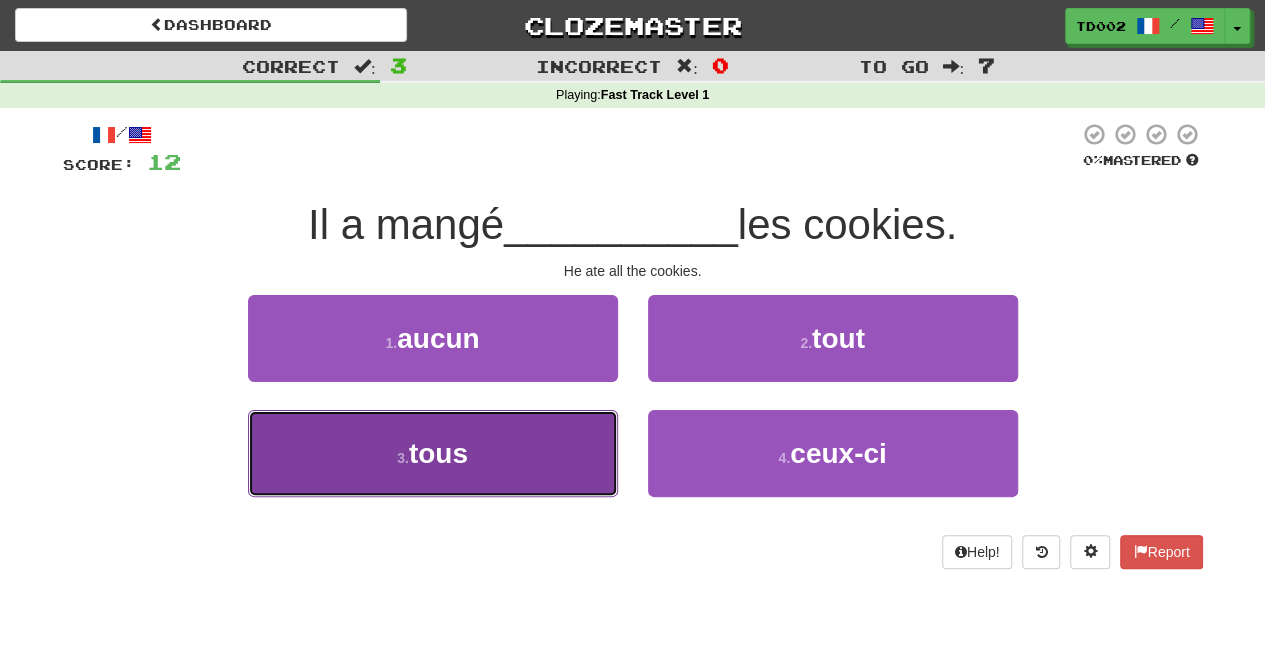 click on "3 .  tous" at bounding box center [433, 453] 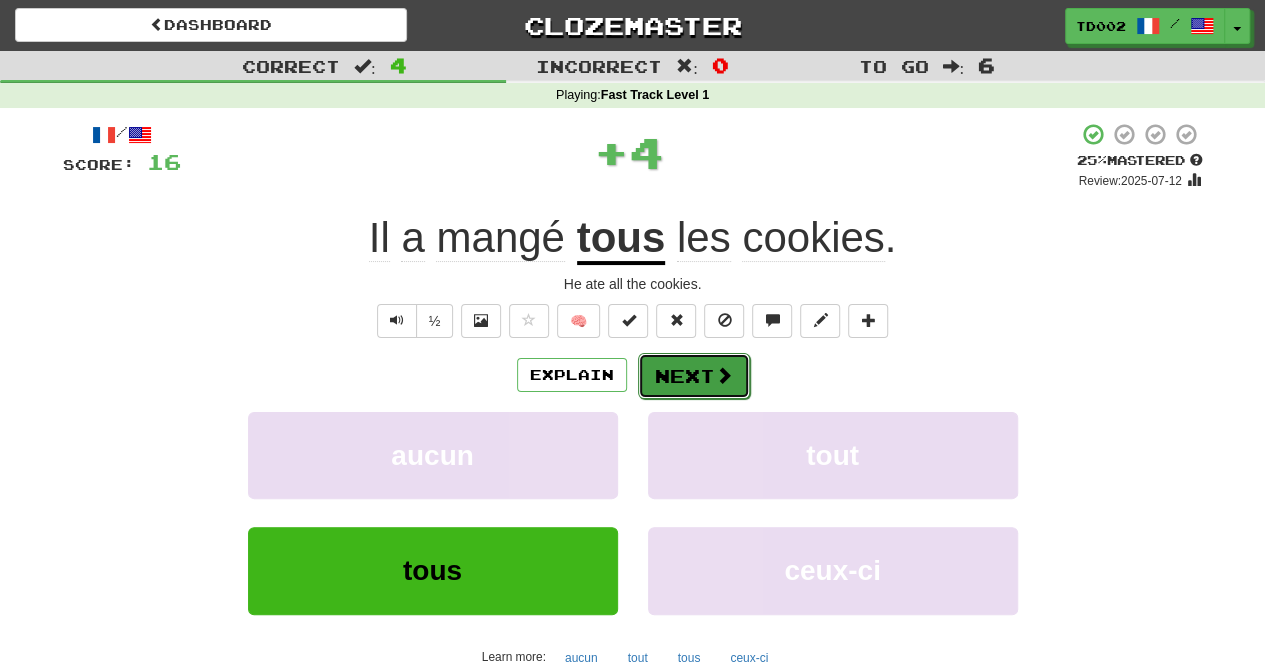 click on "Next" at bounding box center (694, 376) 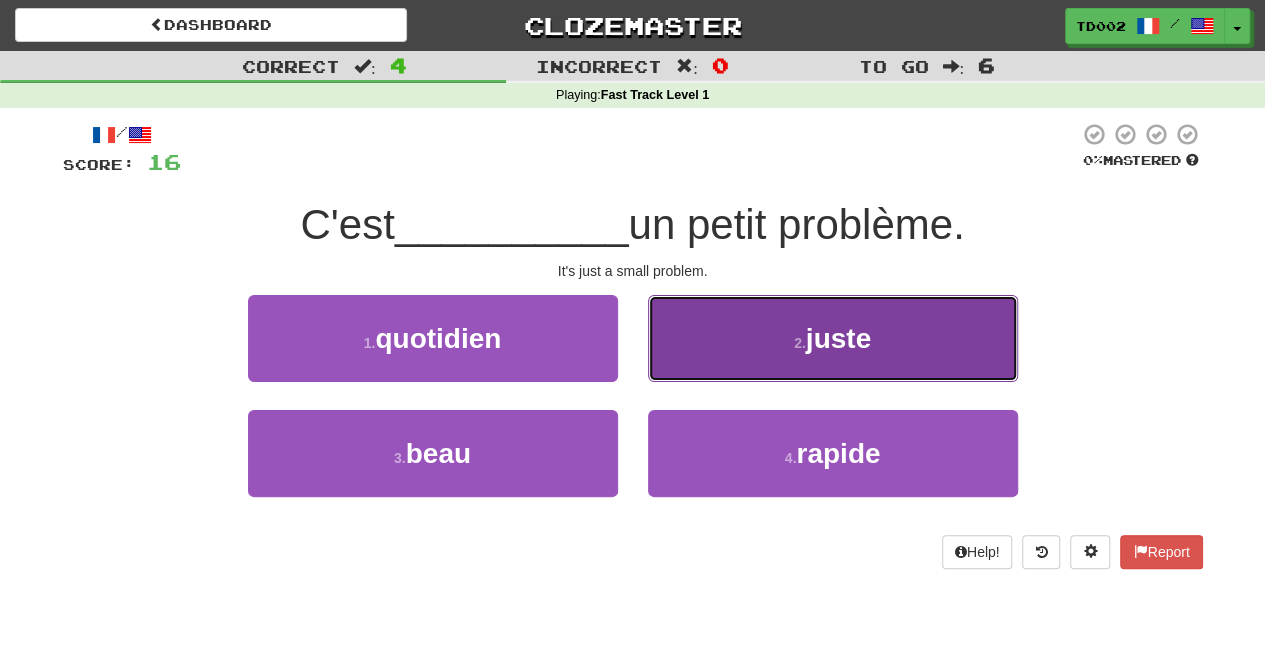 click on "2 .  juste" at bounding box center (833, 338) 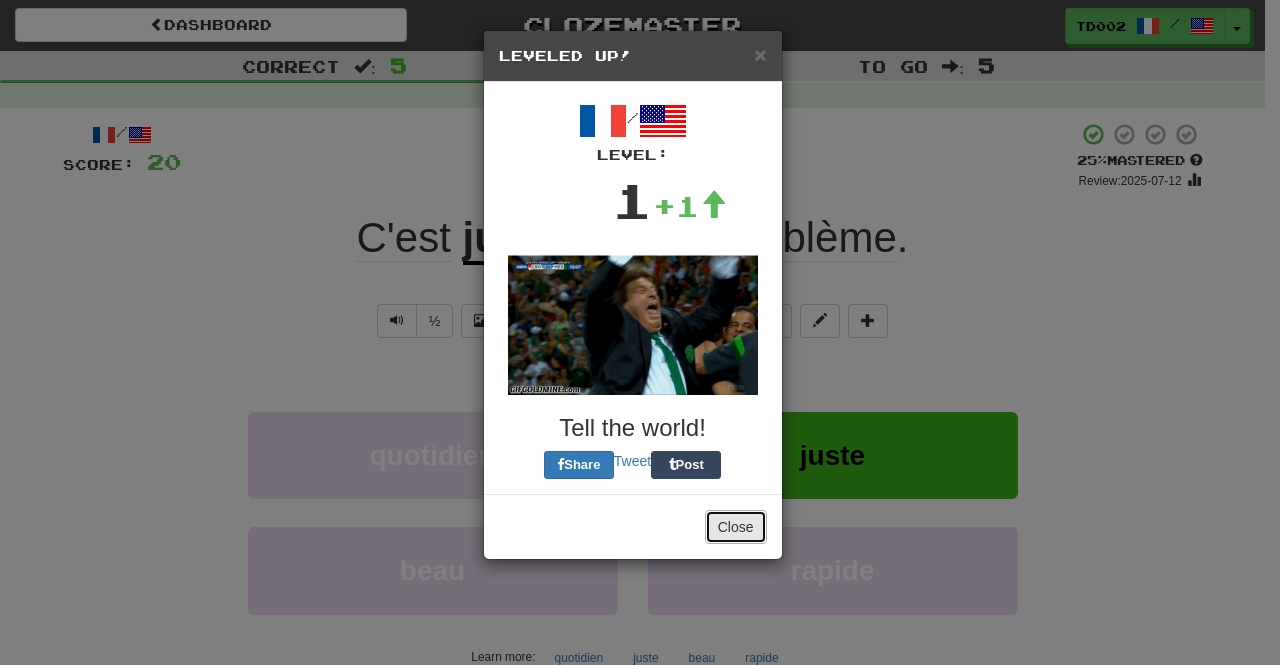 drag, startPoint x: 743, startPoint y: 519, endPoint x: 741, endPoint y: 482, distance: 37.054016 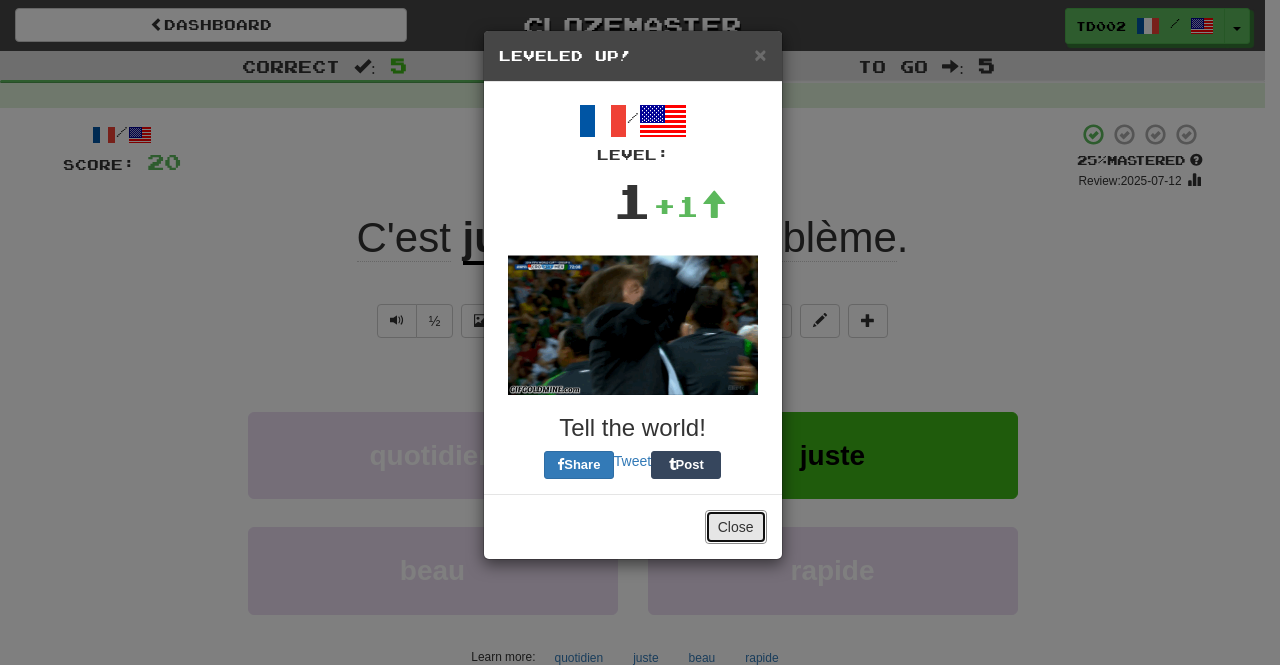 click on "Close" at bounding box center (736, 527) 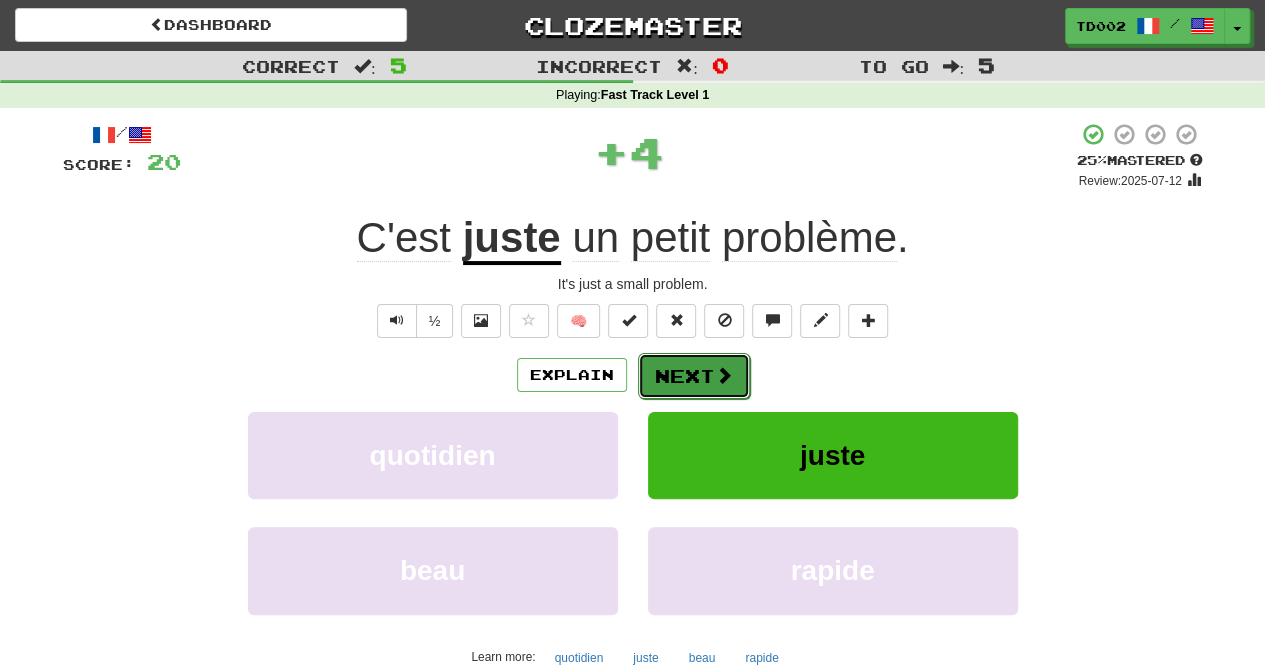click at bounding box center [724, 375] 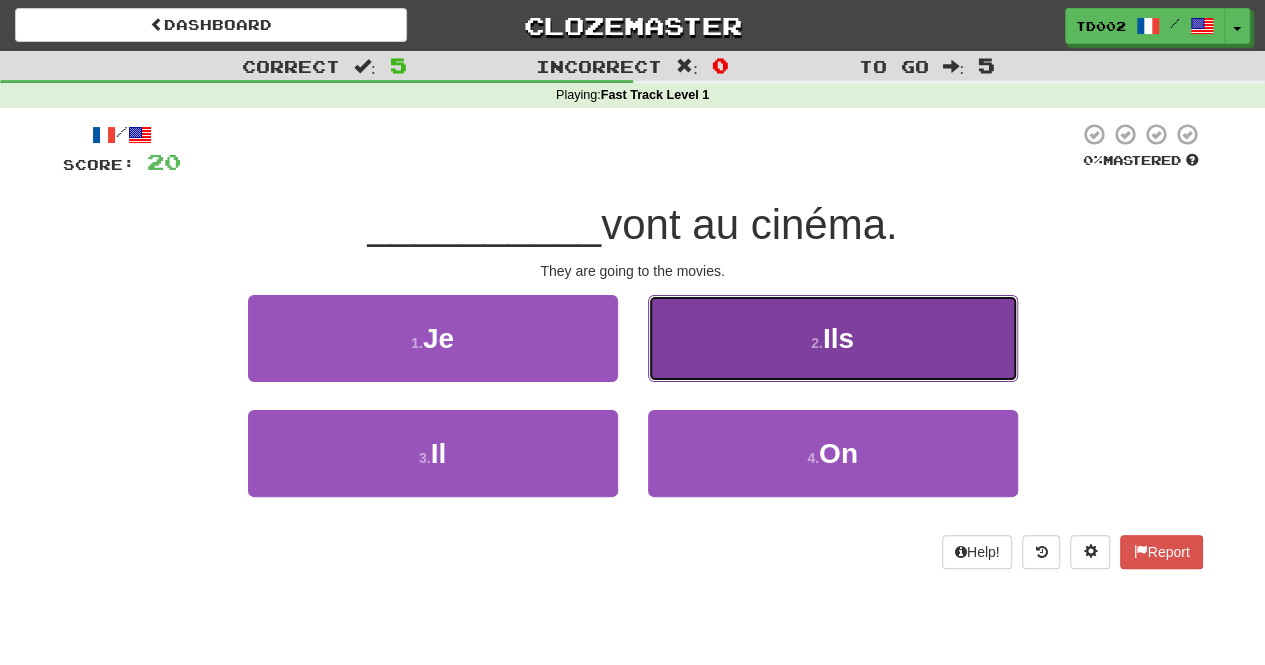 click on "2 .  Ils" at bounding box center [833, 338] 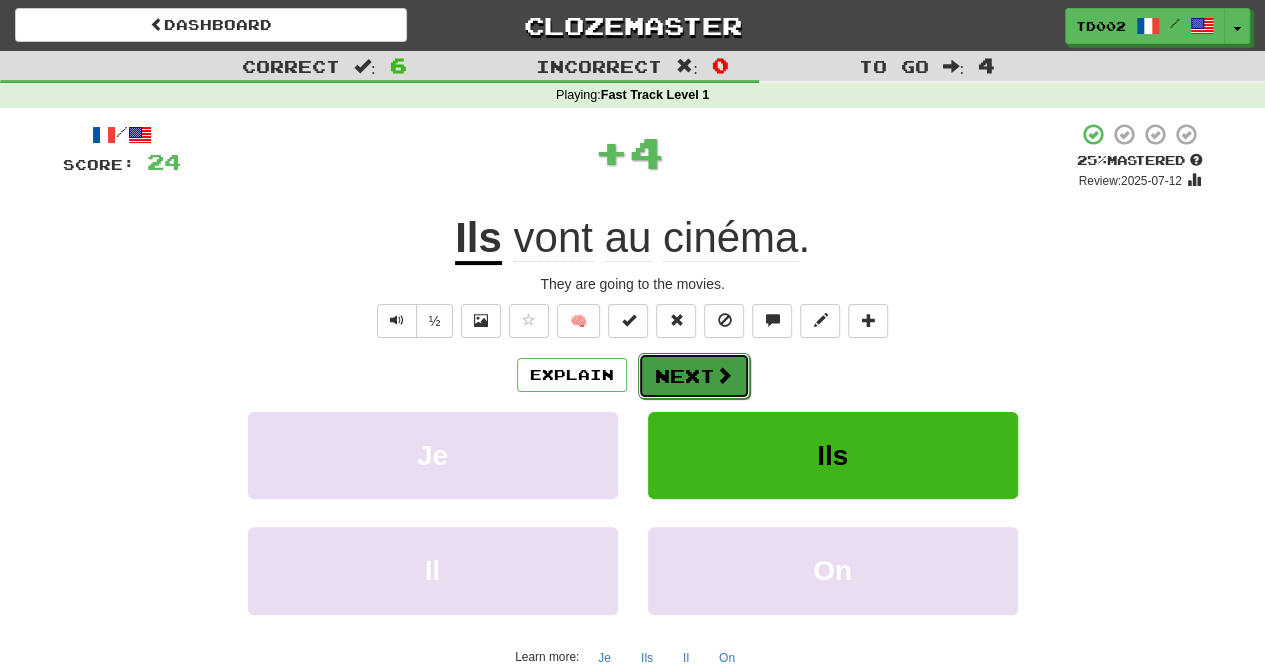 click at bounding box center [724, 375] 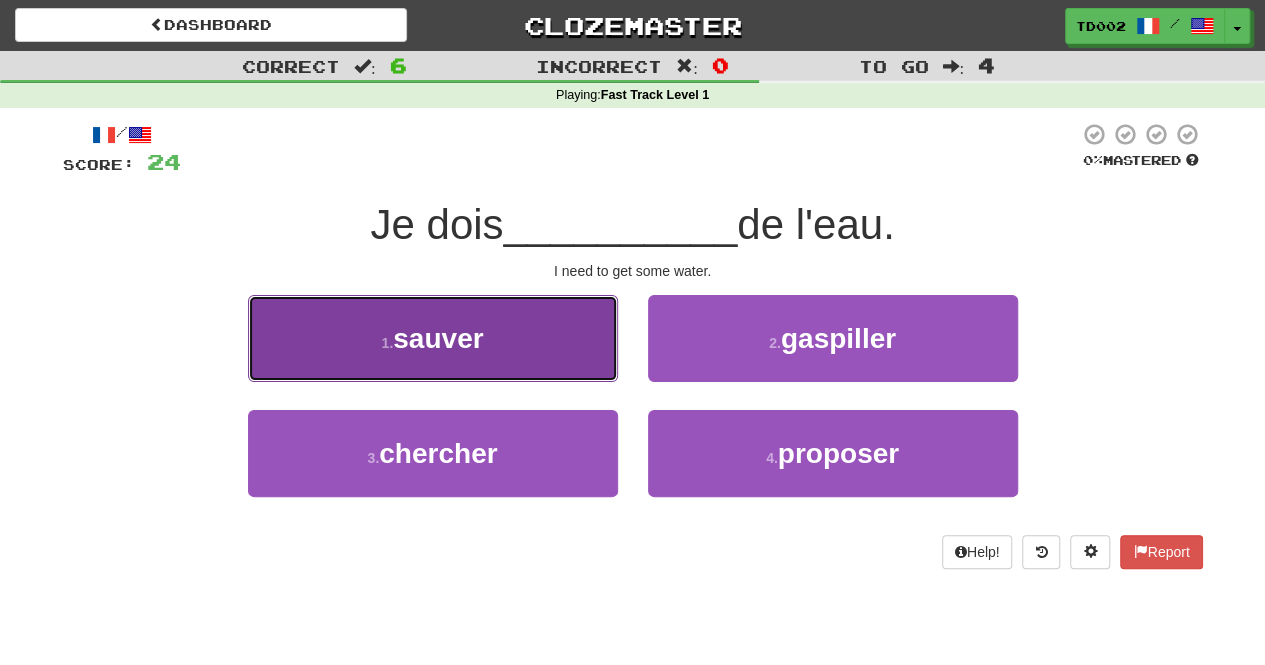 click on "1 .  sauver" at bounding box center [433, 338] 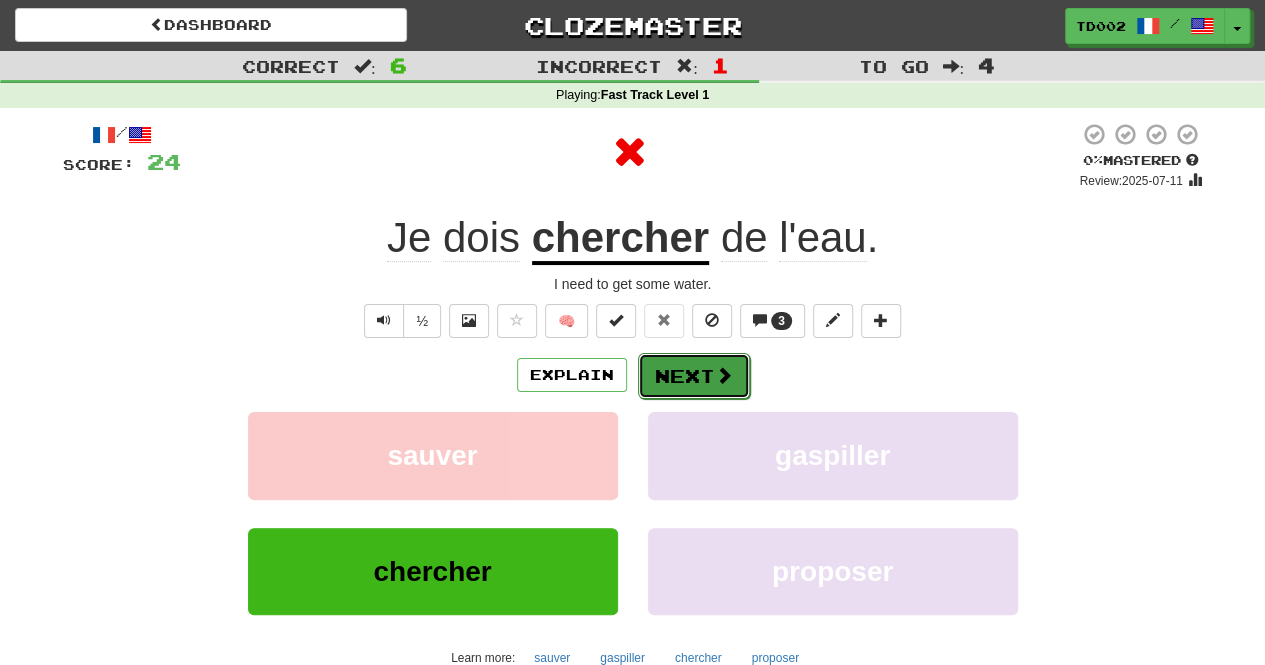 click on "Next" at bounding box center (694, 376) 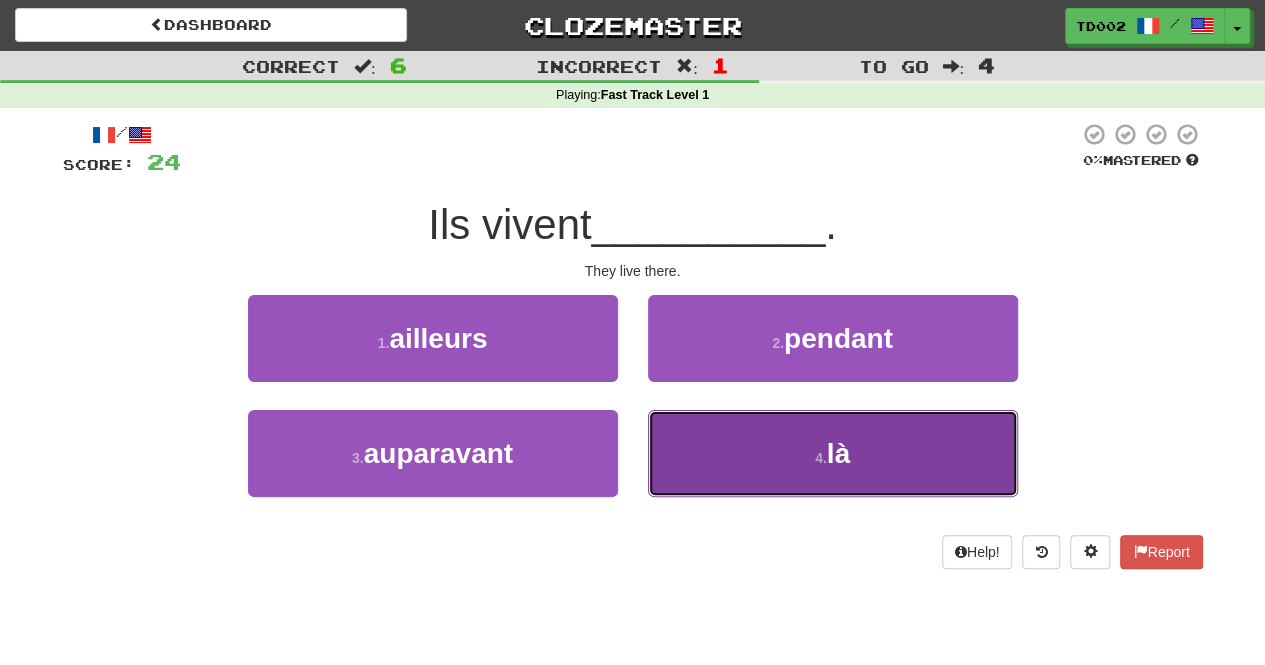 click on "4 .  là" at bounding box center (833, 453) 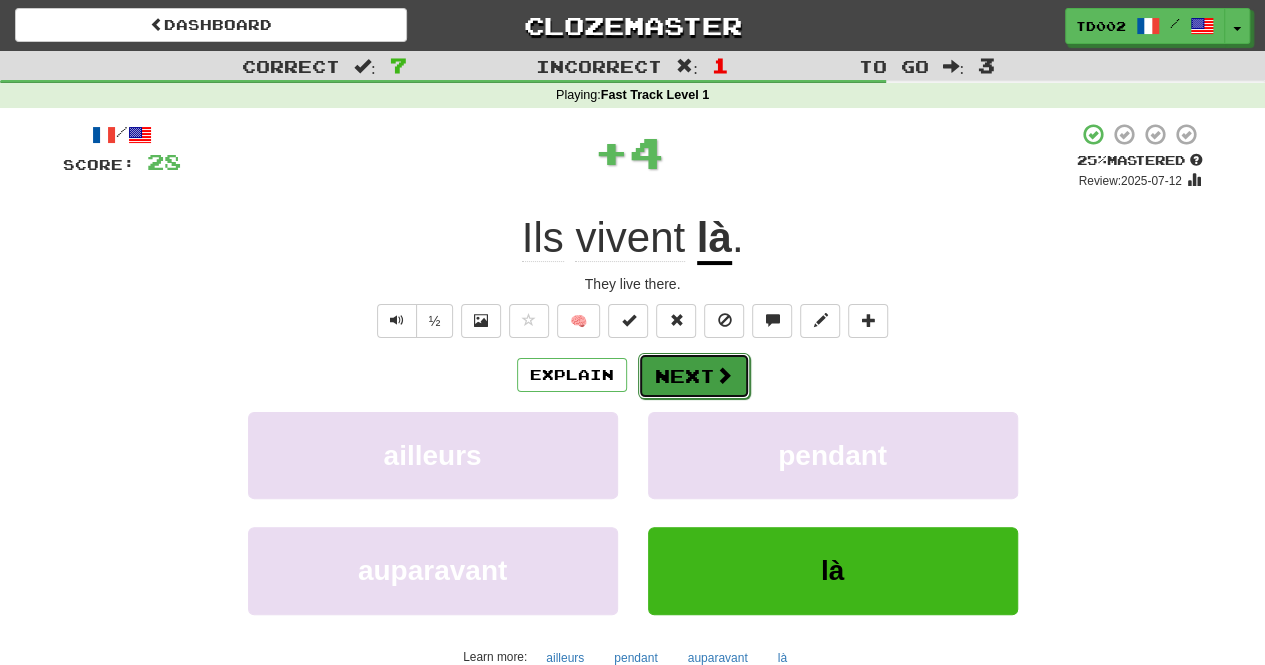 click on "Next" at bounding box center [694, 376] 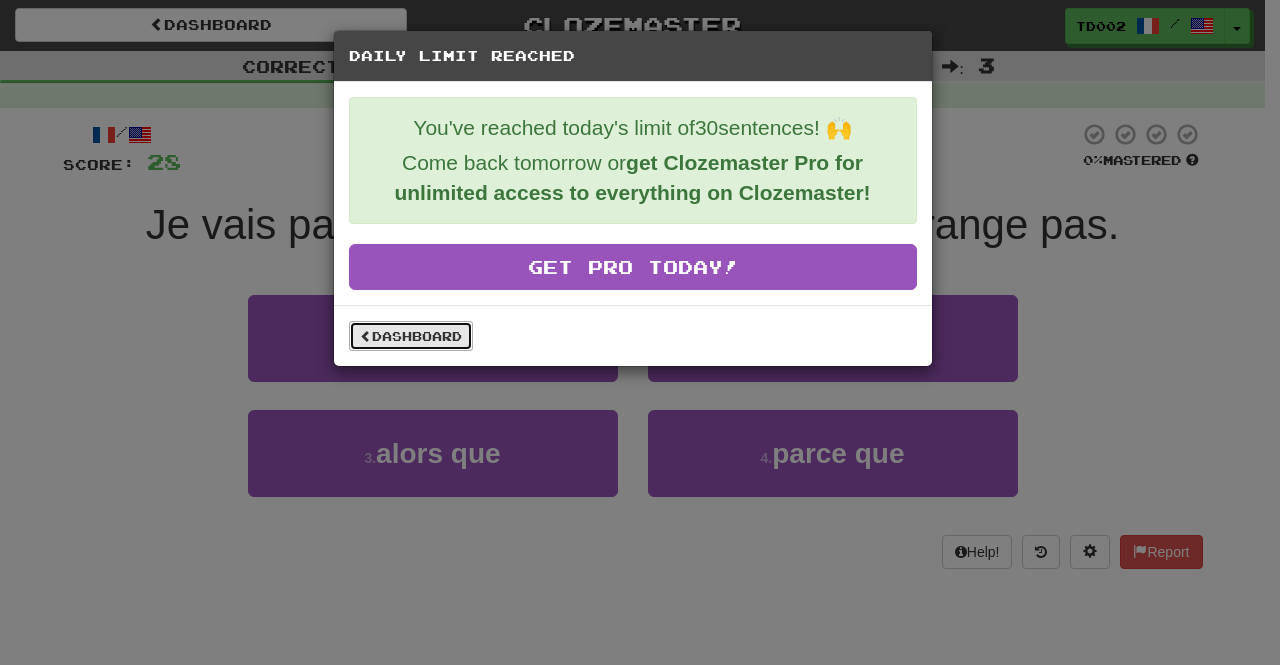 click on "Dashboard" at bounding box center (411, 336) 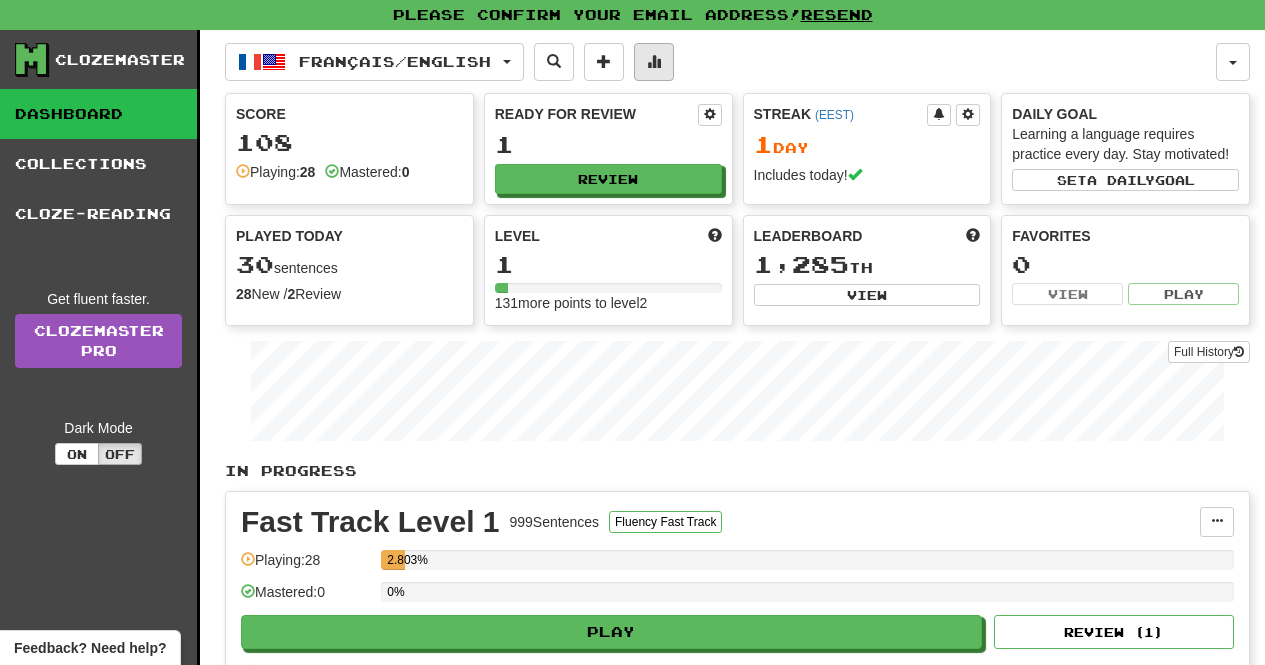 scroll, scrollTop: 0, scrollLeft: 0, axis: both 